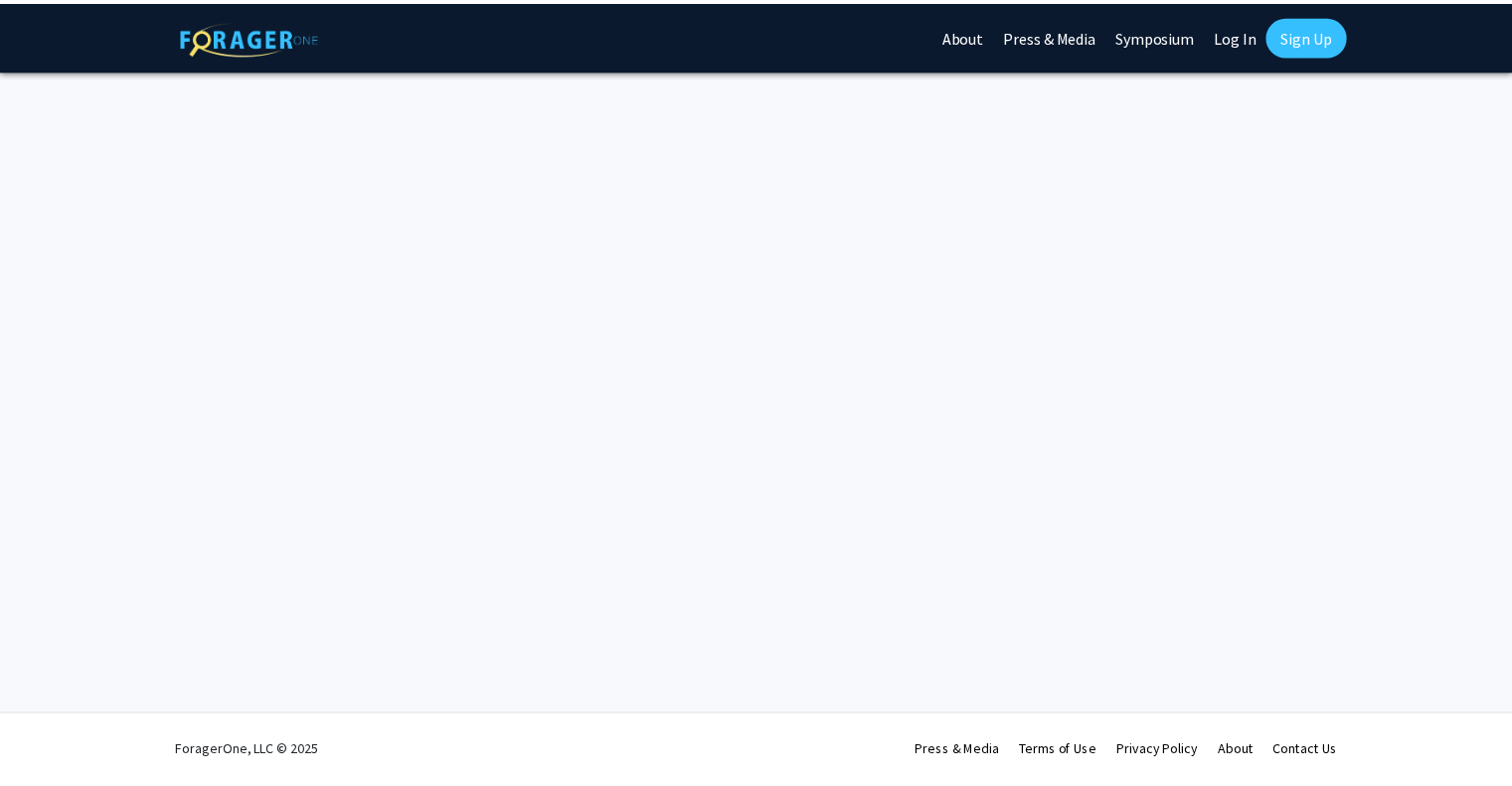 scroll, scrollTop: 0, scrollLeft: 0, axis: both 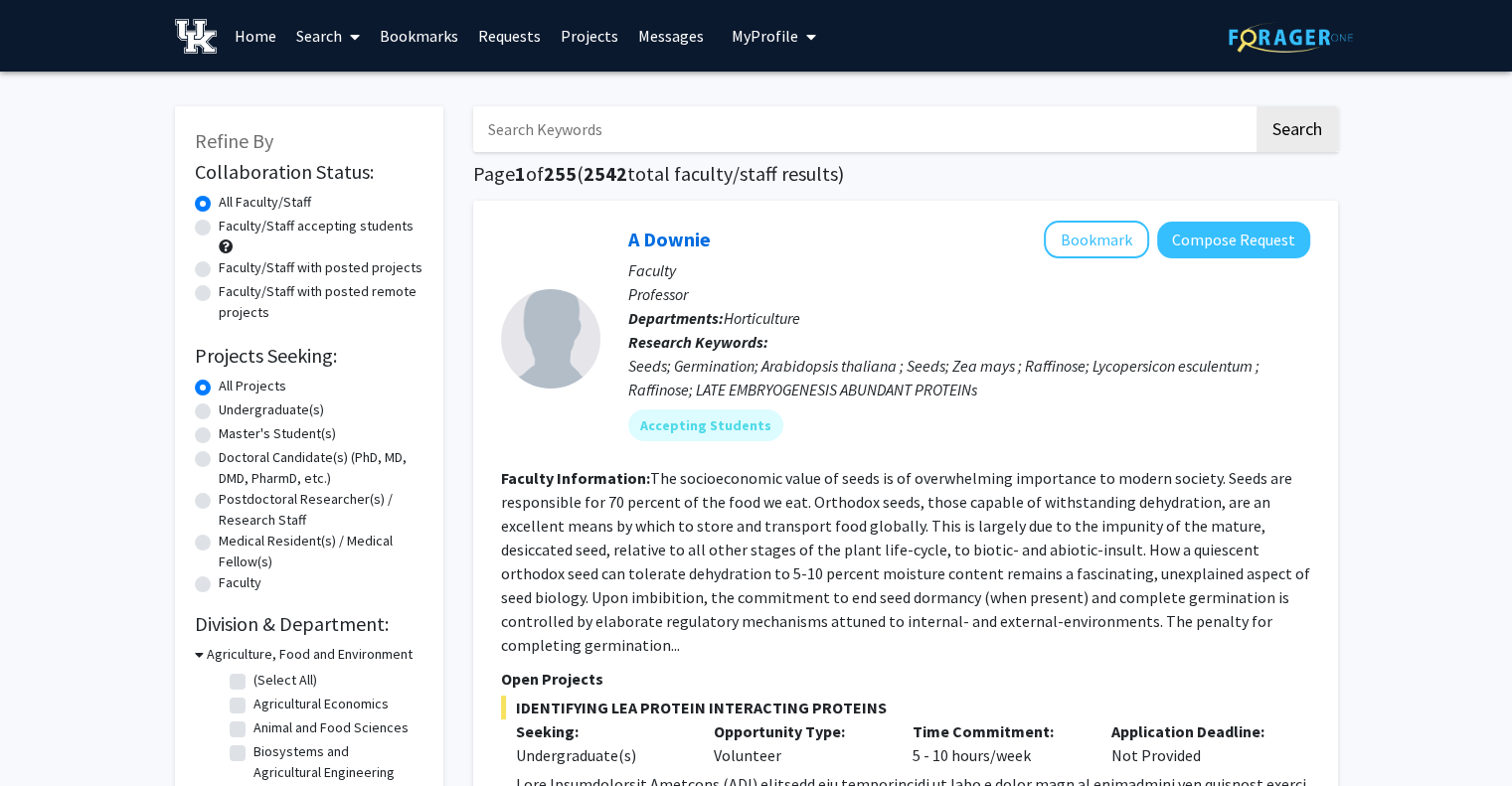 click at bounding box center [863, 129] 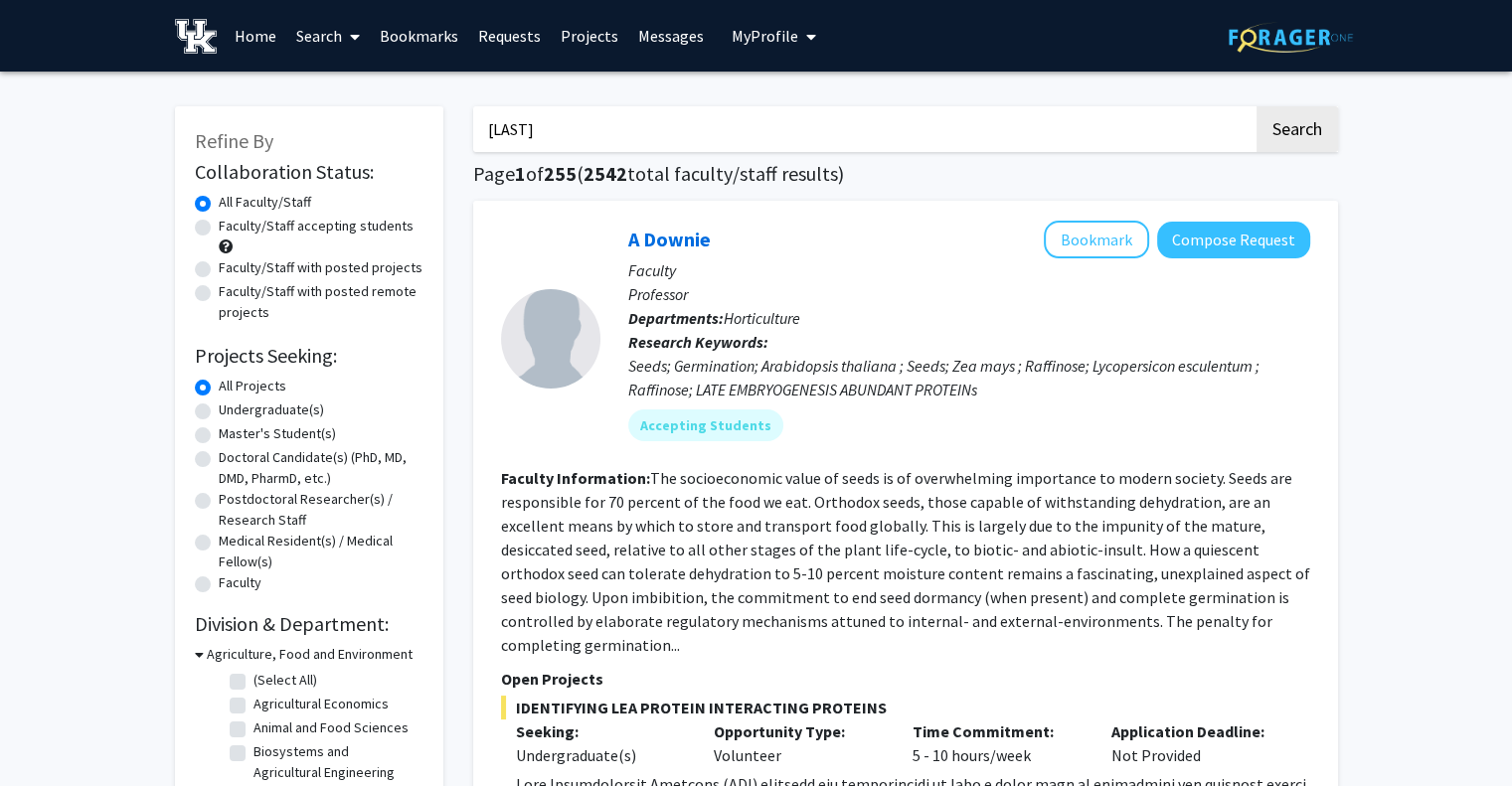 type on "[LAST]" 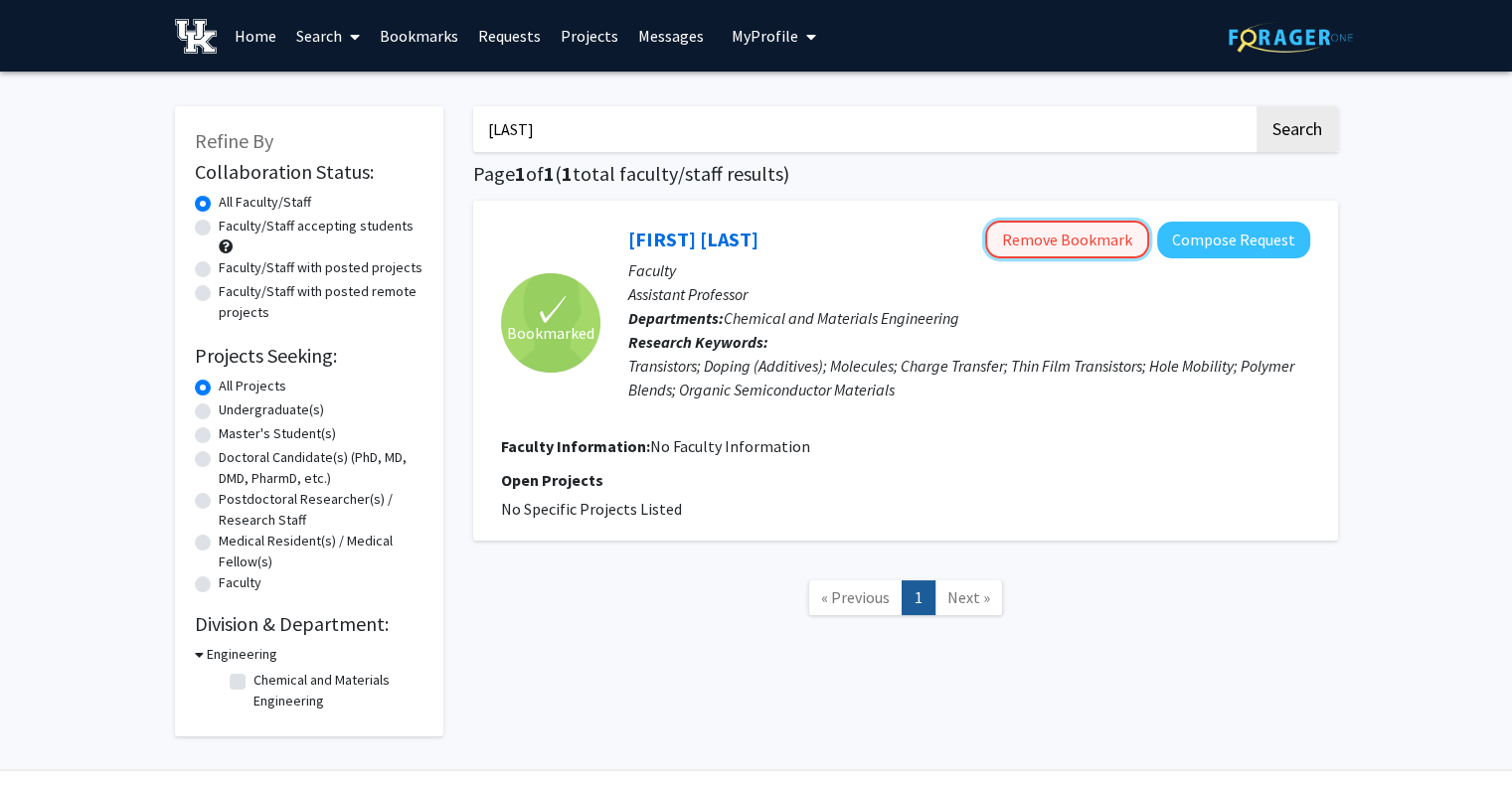 click on "Remove Bookmark" 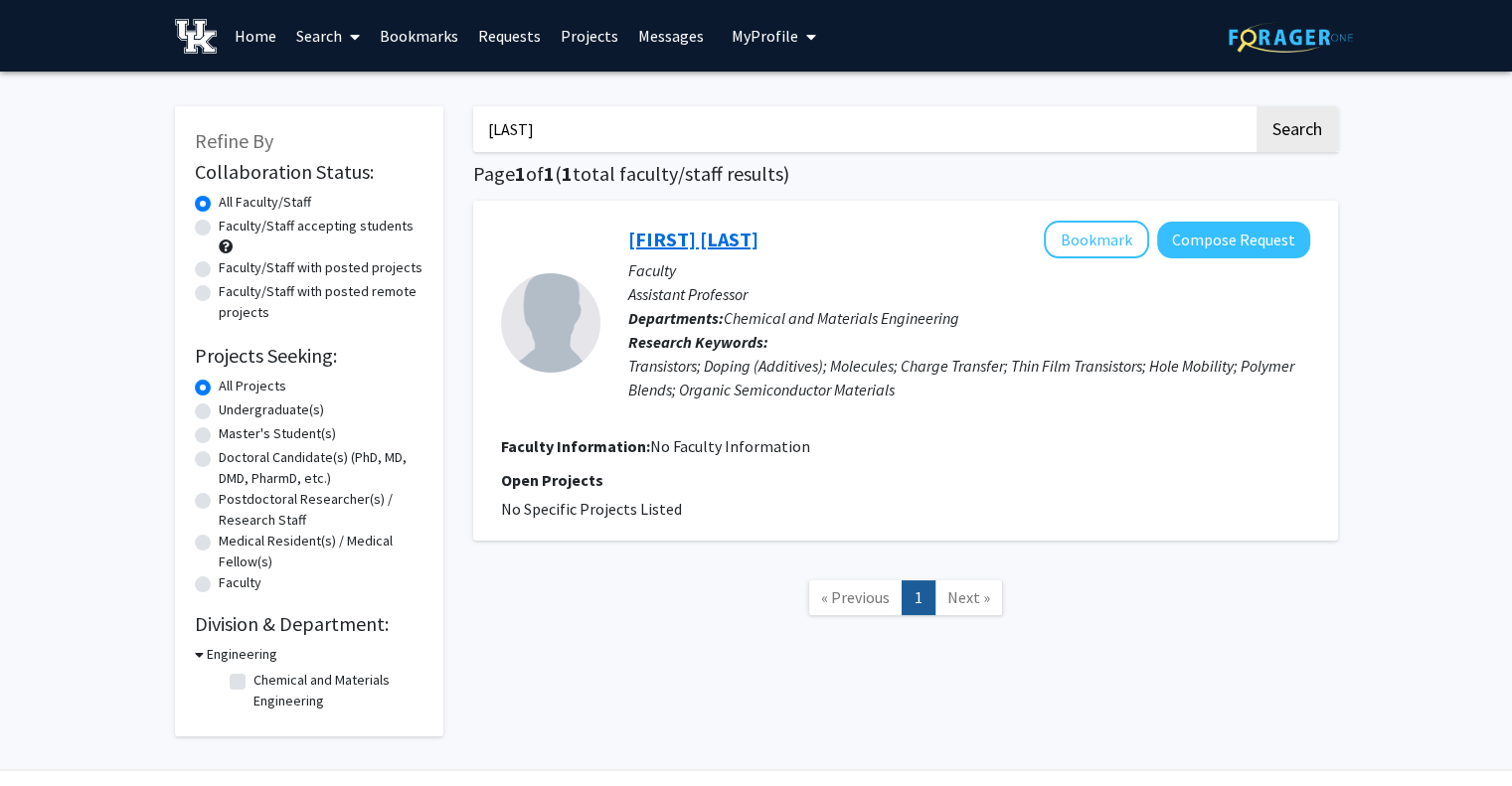 click on "[FIRST] [LAST]" 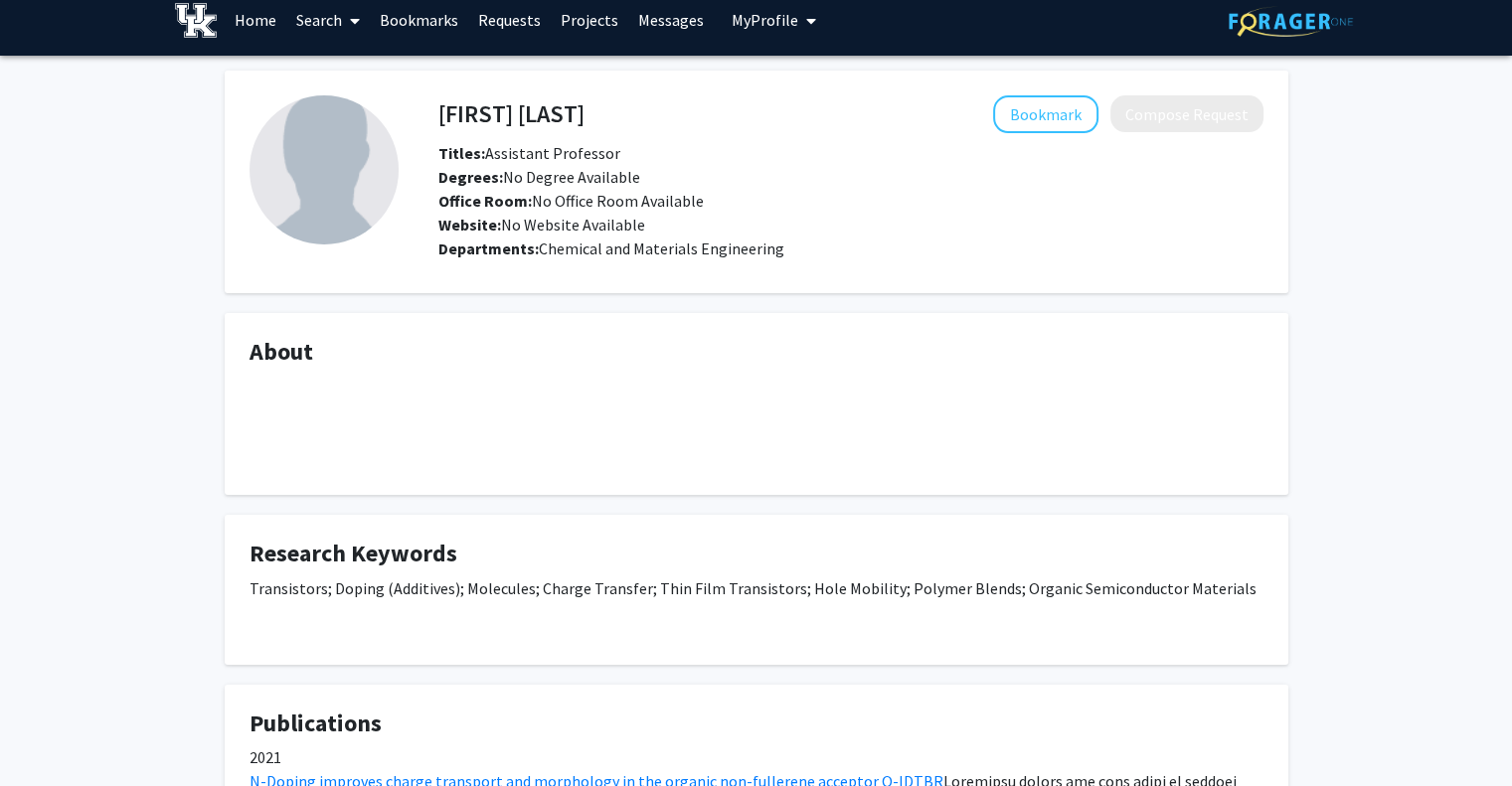 scroll, scrollTop: 0, scrollLeft: 0, axis: both 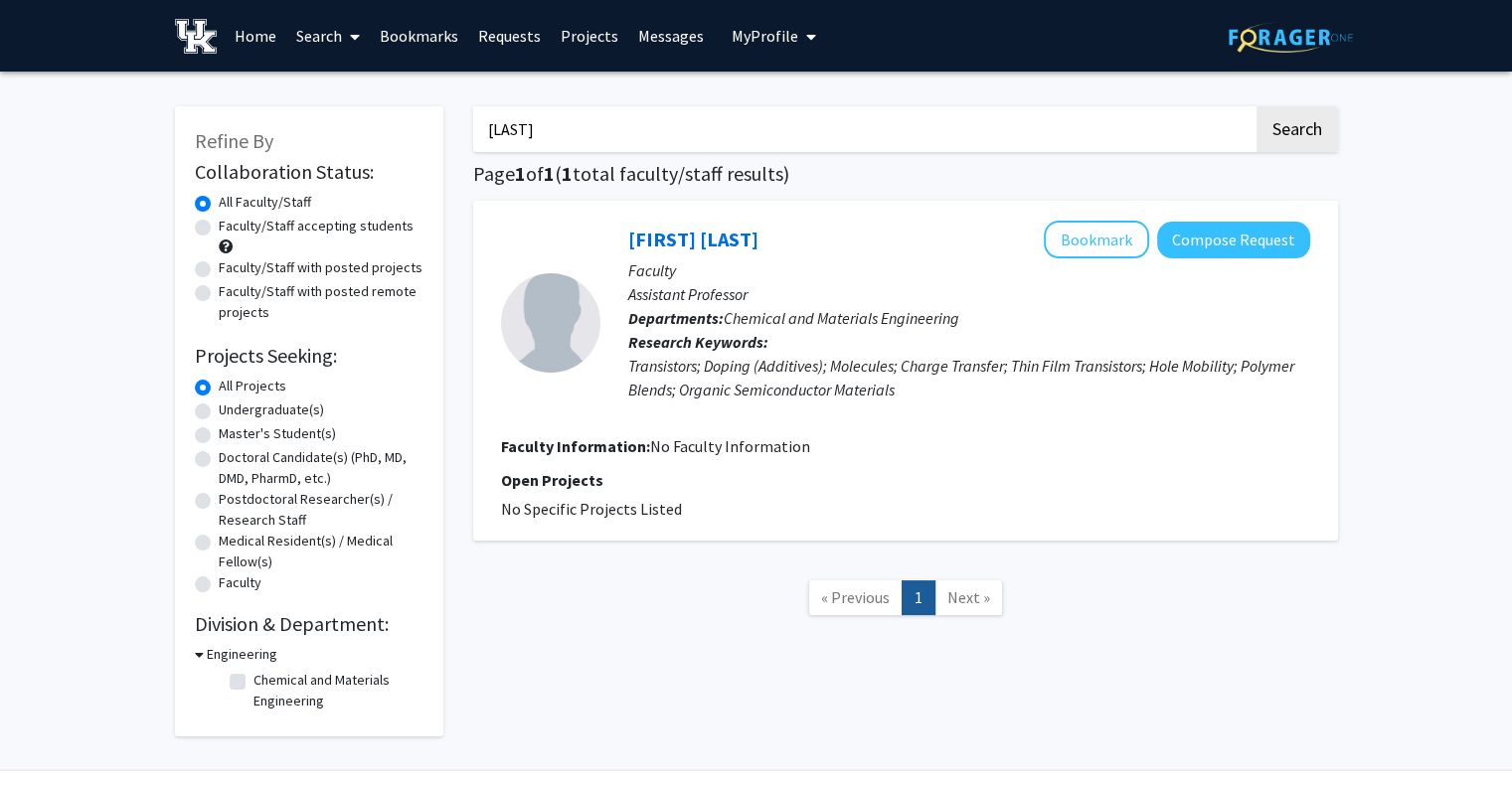 drag, startPoint x: 594, startPoint y: 133, endPoint x: 211, endPoint y: 139, distance: 383.04699 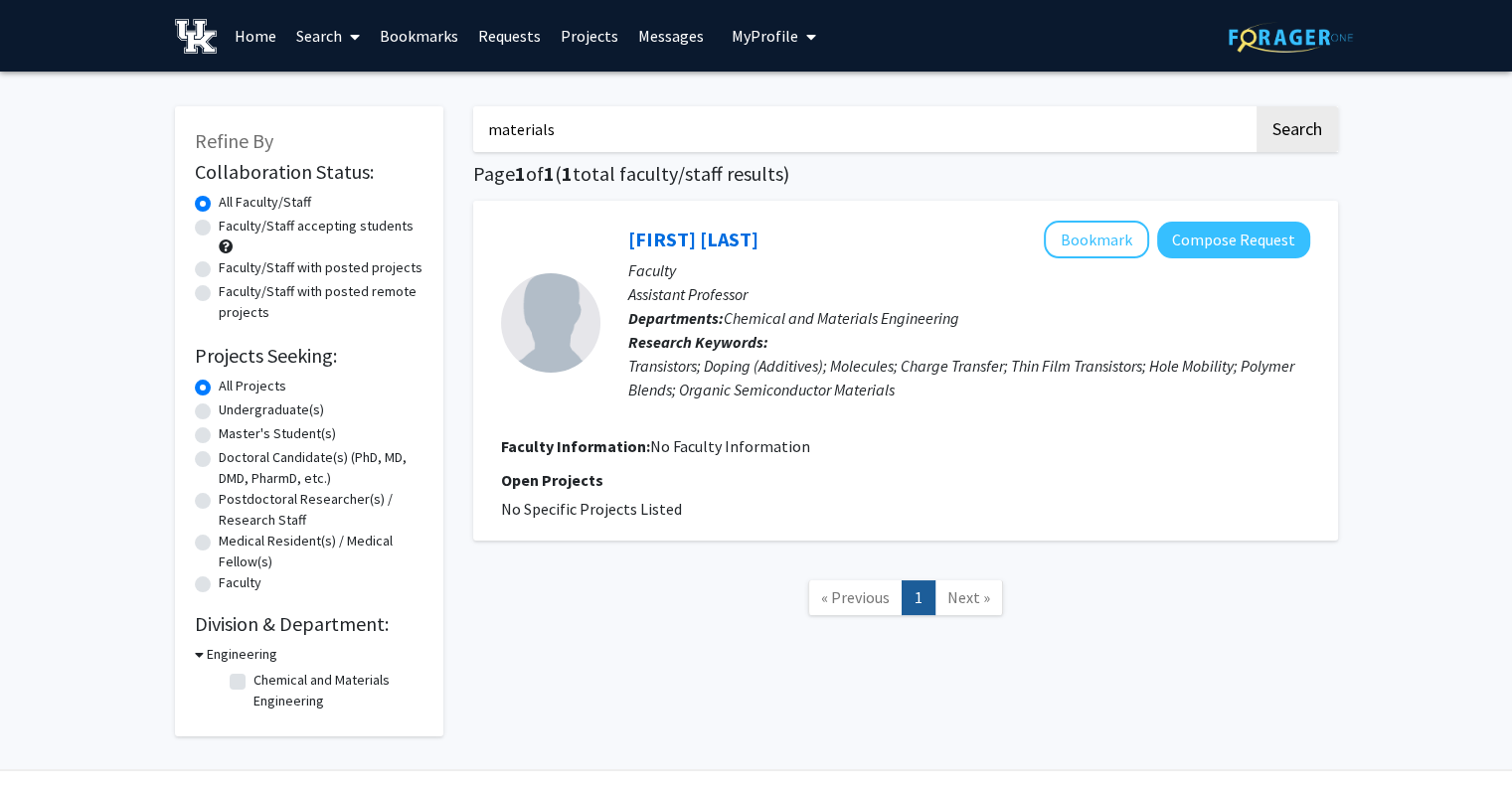 type on "materials" 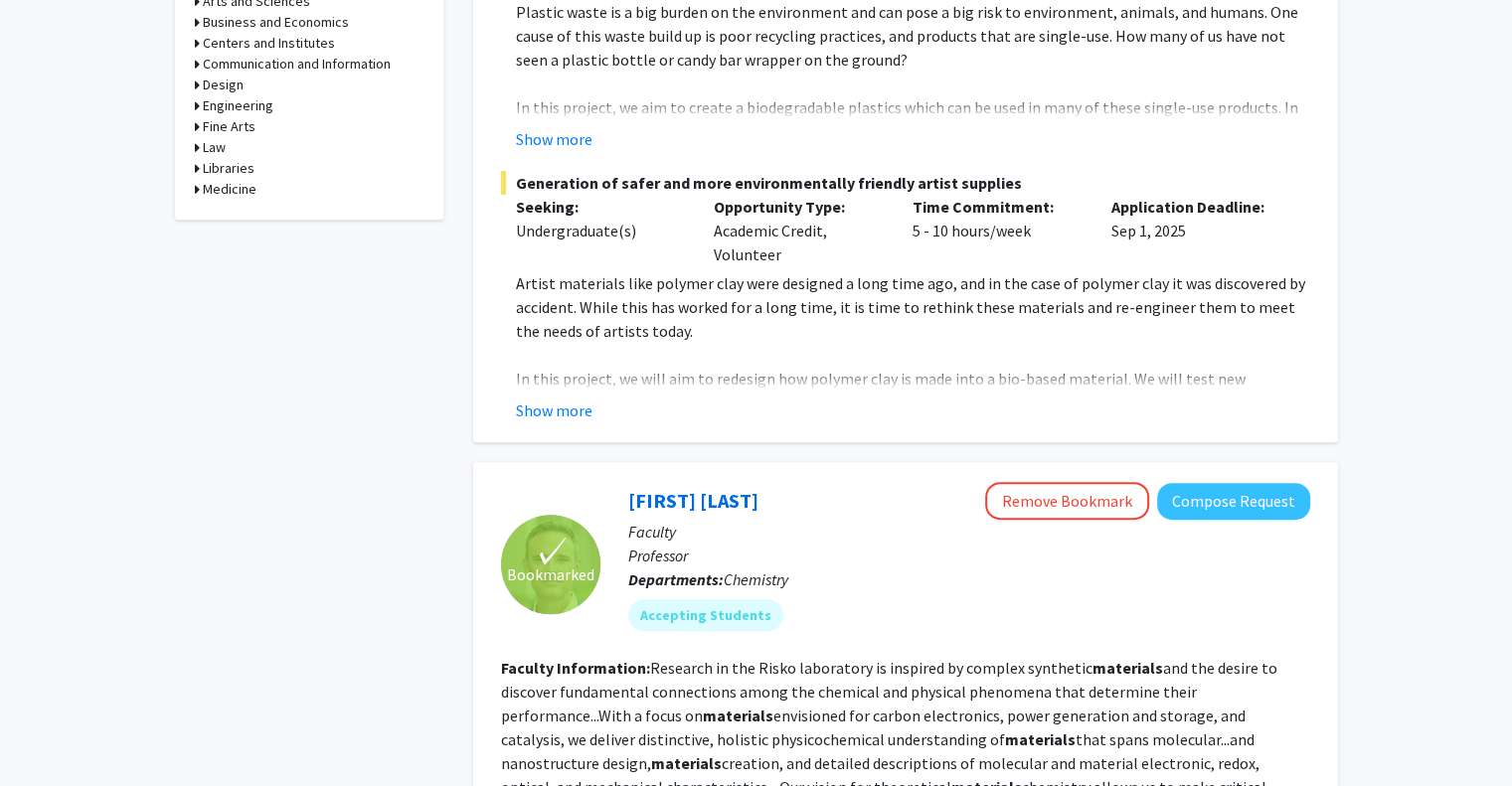 scroll, scrollTop: 1093, scrollLeft: 0, axis: vertical 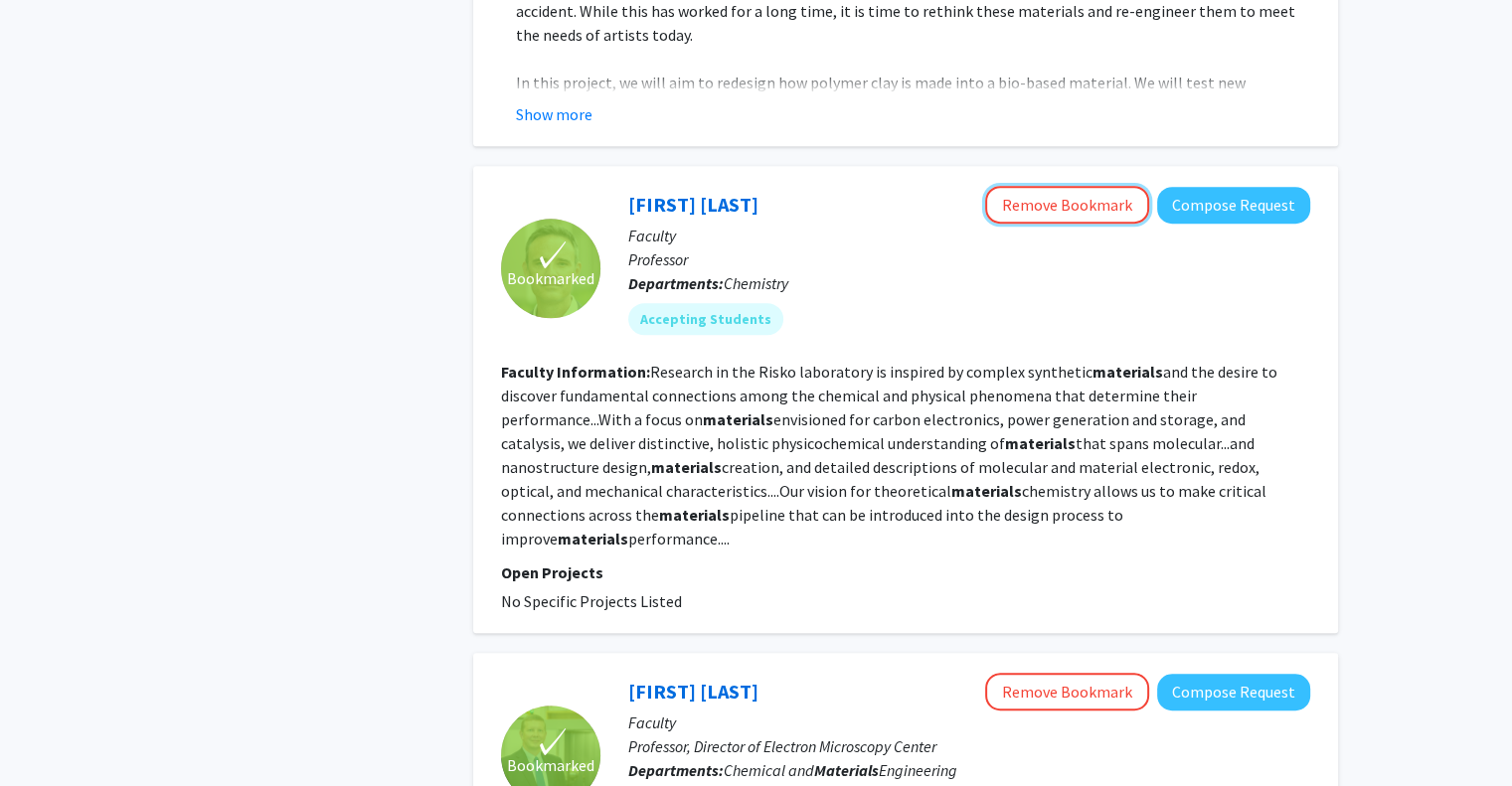 drag, startPoint x: 1064, startPoint y: 162, endPoint x: 1081, endPoint y: 136, distance: 31.06445 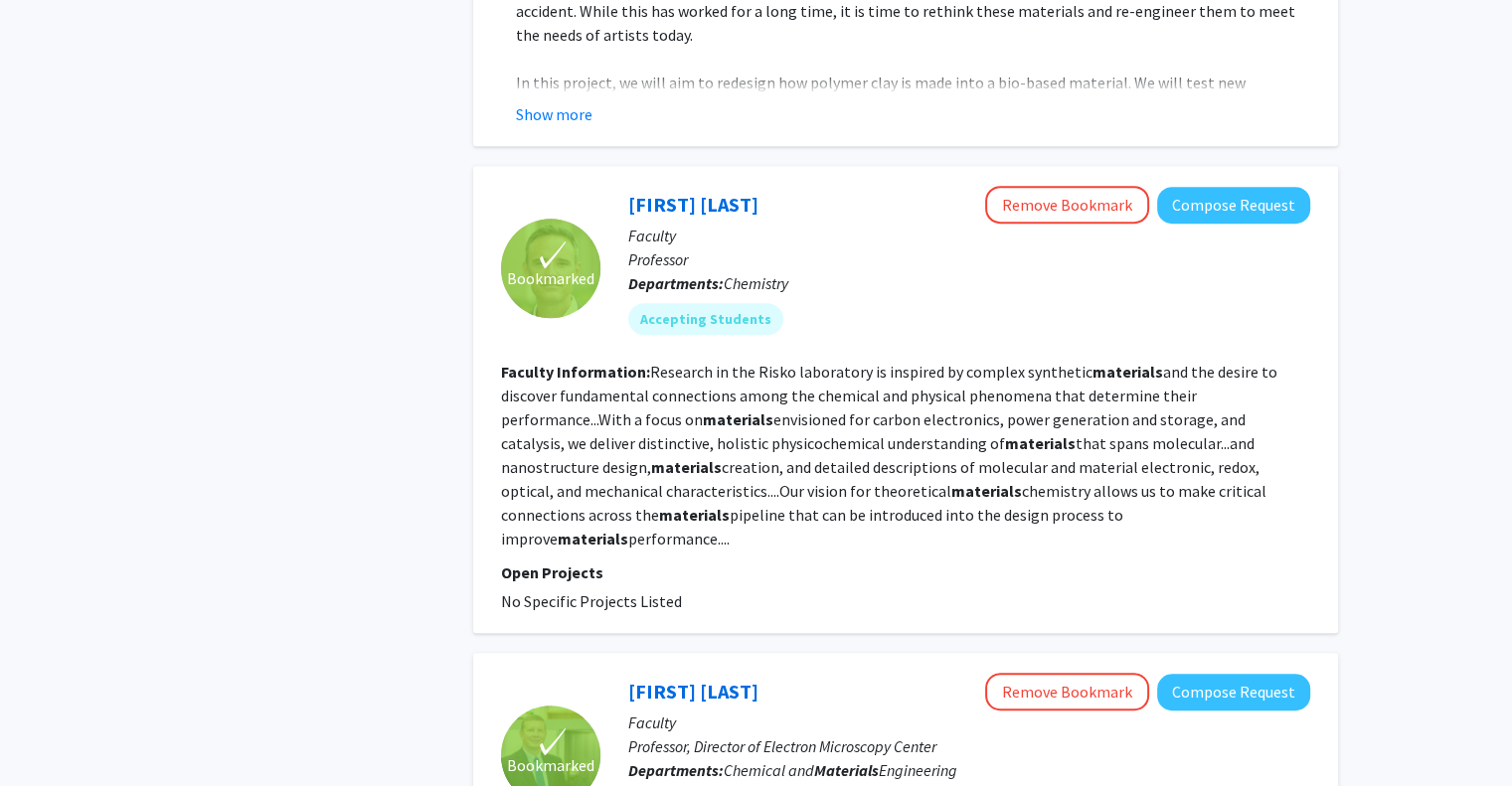 drag, startPoint x: 1081, startPoint y: 136, endPoint x: 800, endPoint y: 462, distance: 430.3917 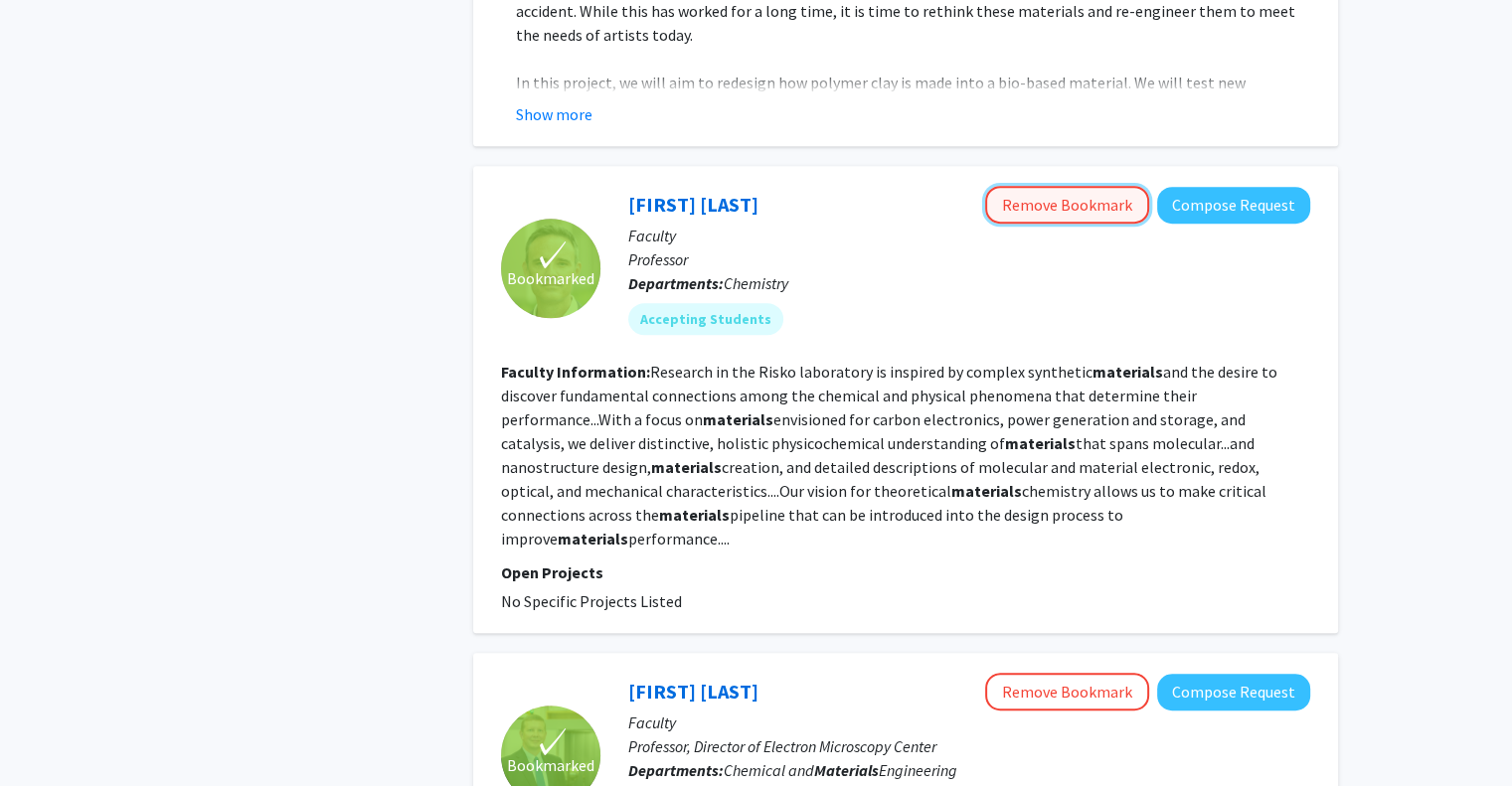 click on "Remove Bookmark" 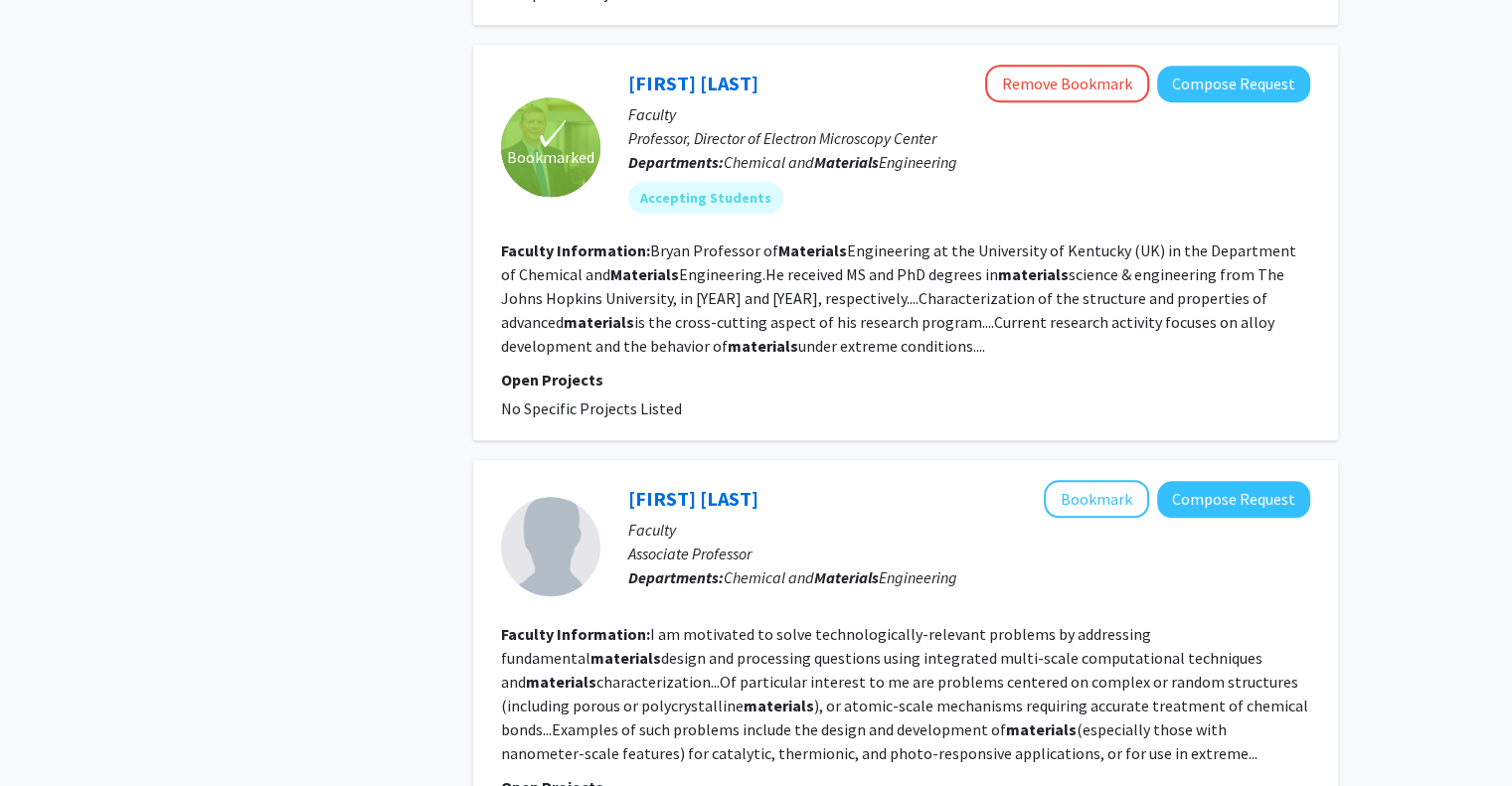 scroll, scrollTop: 1689, scrollLeft: 0, axis: vertical 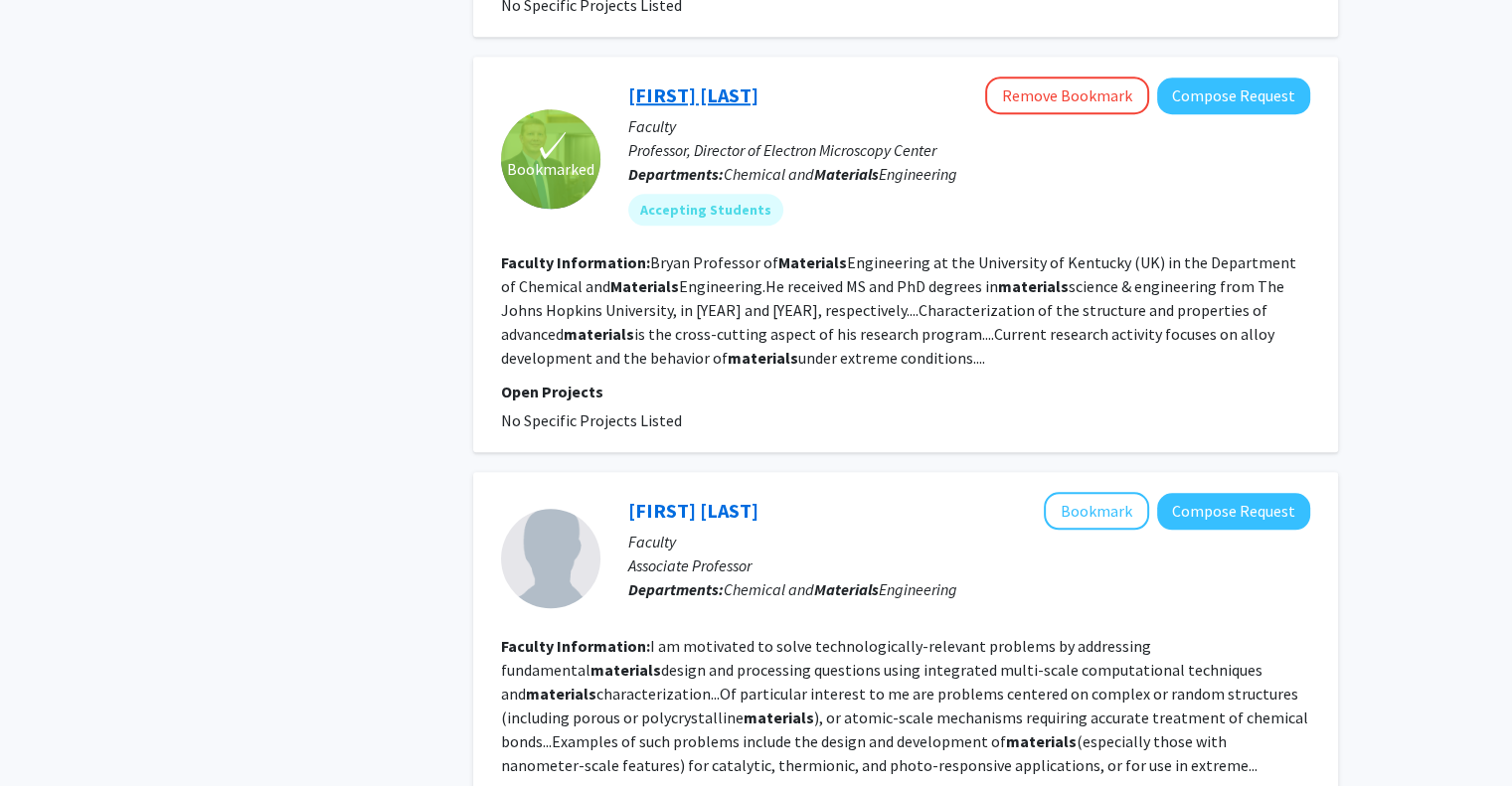 click on "[FIRST] [LAST]" 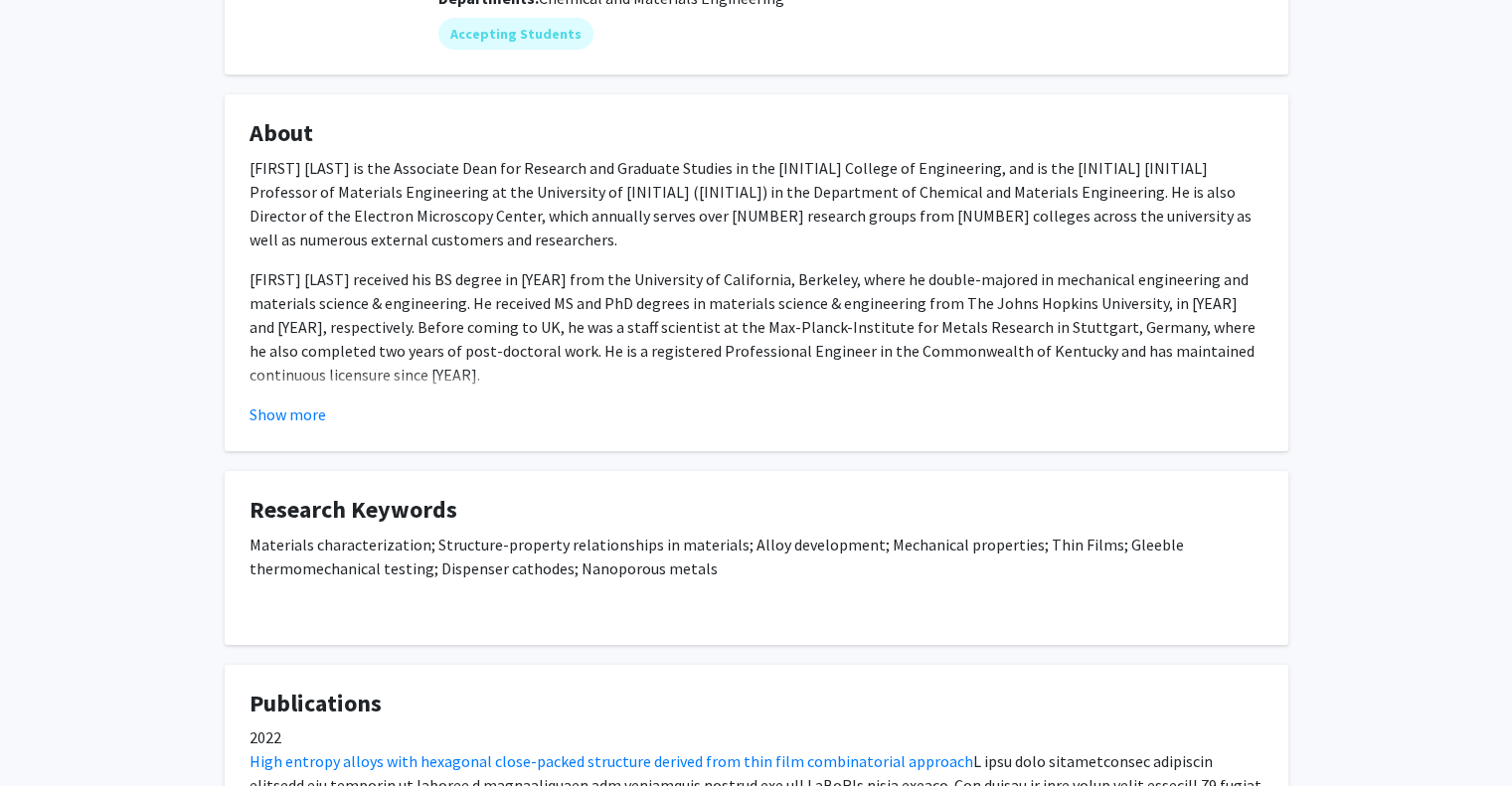 scroll, scrollTop: 298, scrollLeft: 0, axis: vertical 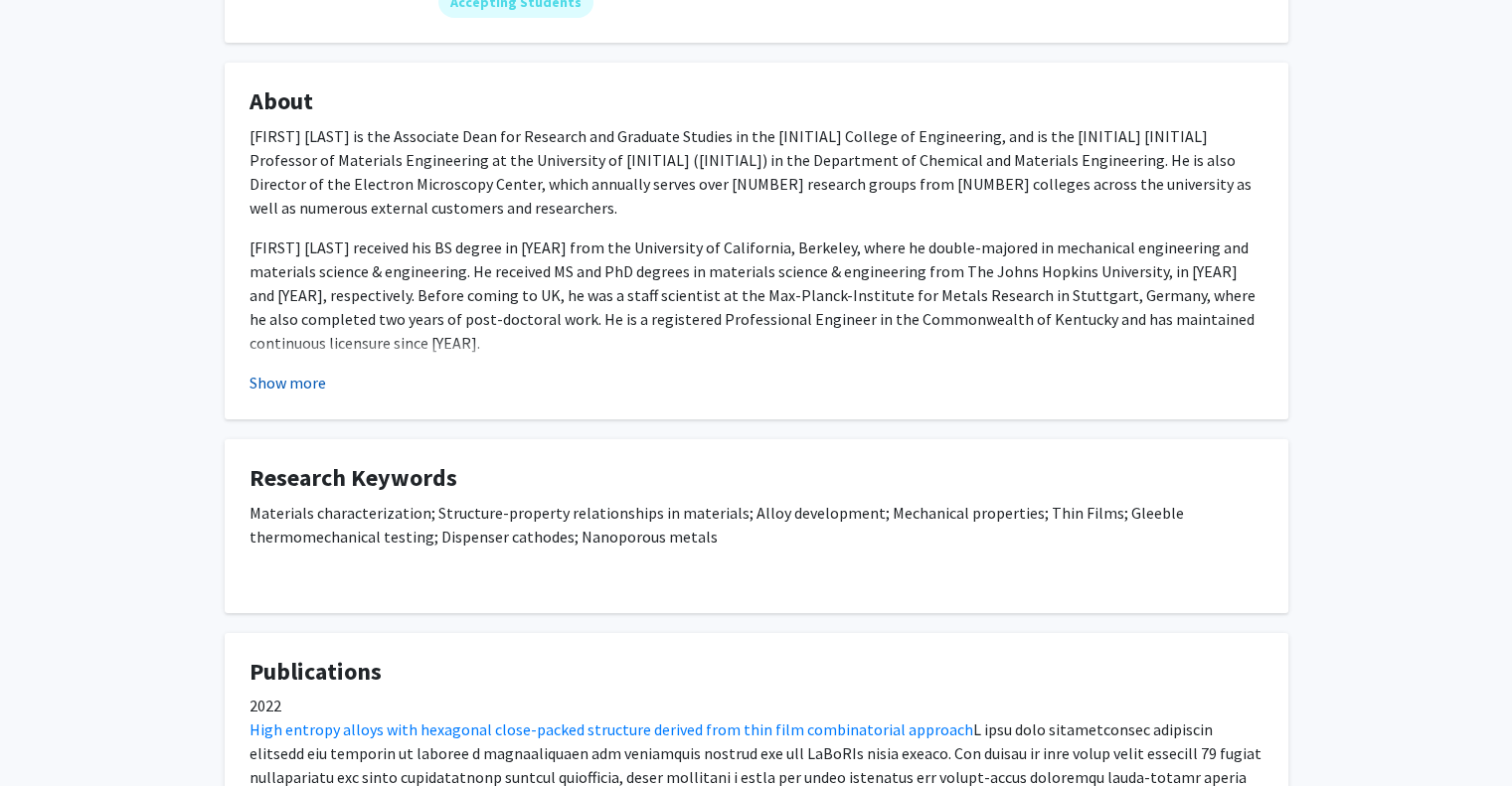click on "Show more" 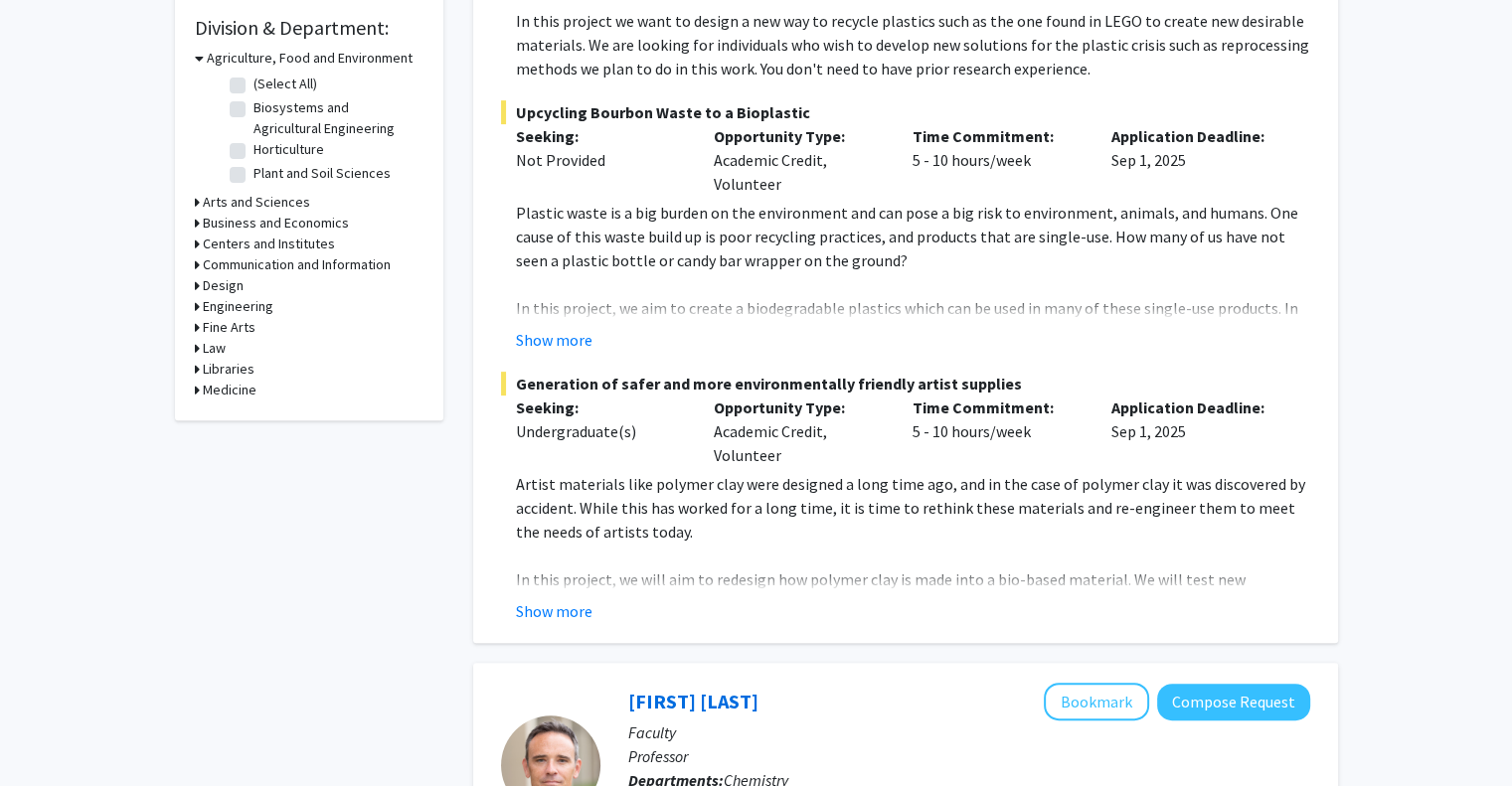 scroll, scrollTop: 99, scrollLeft: 0, axis: vertical 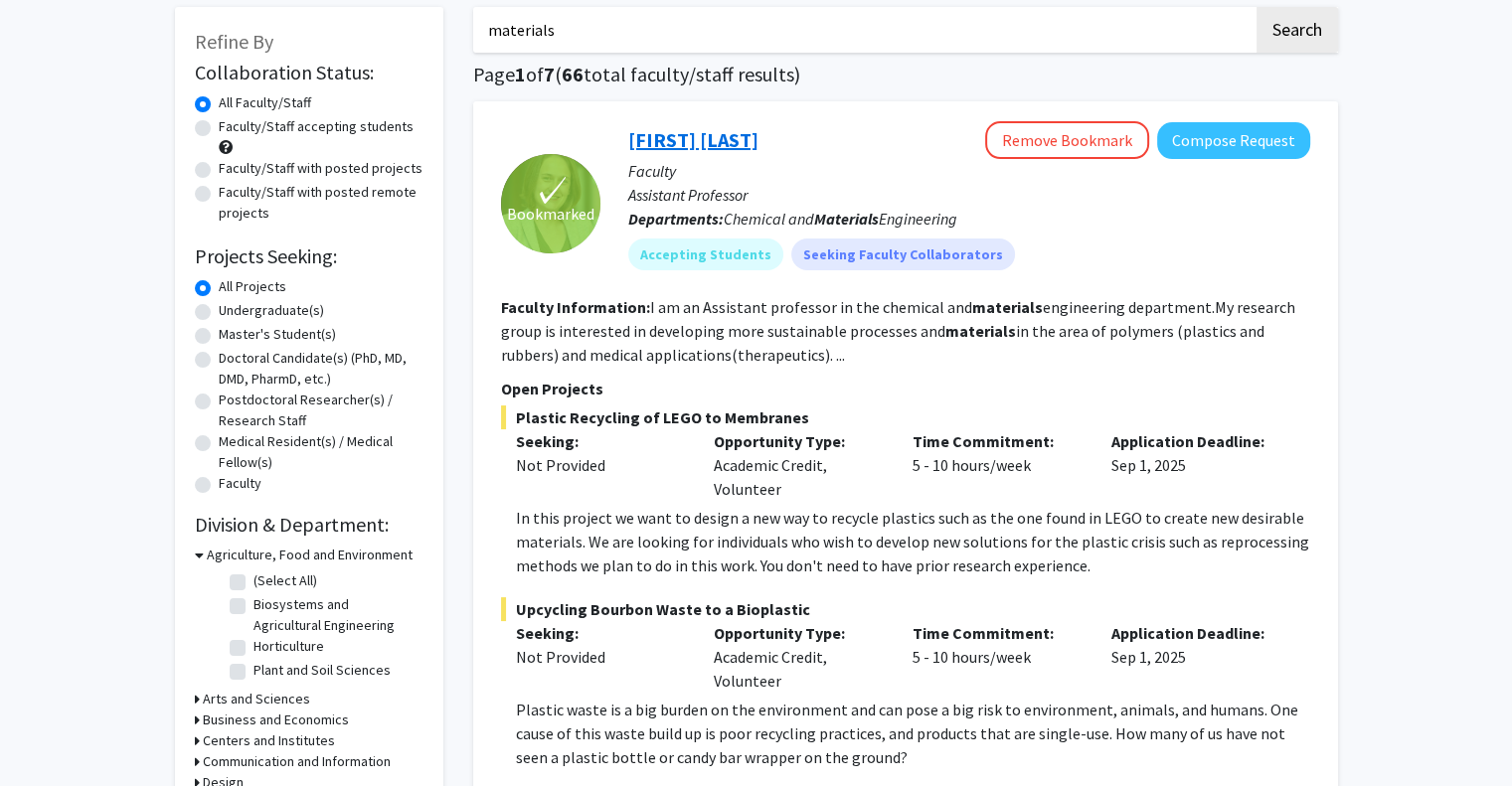 click on "[FIRST] [LAST]" 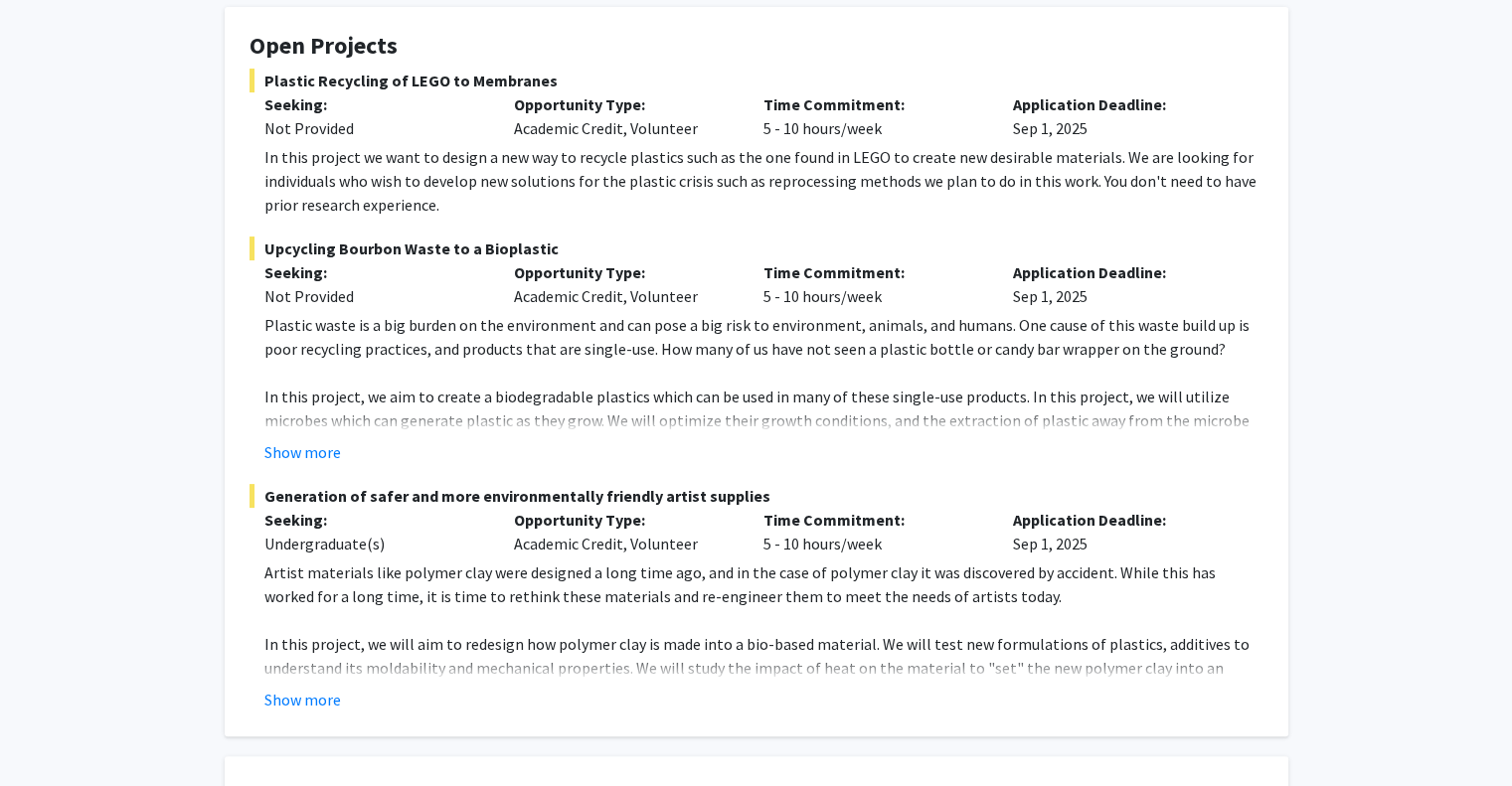 scroll, scrollTop: 397, scrollLeft: 0, axis: vertical 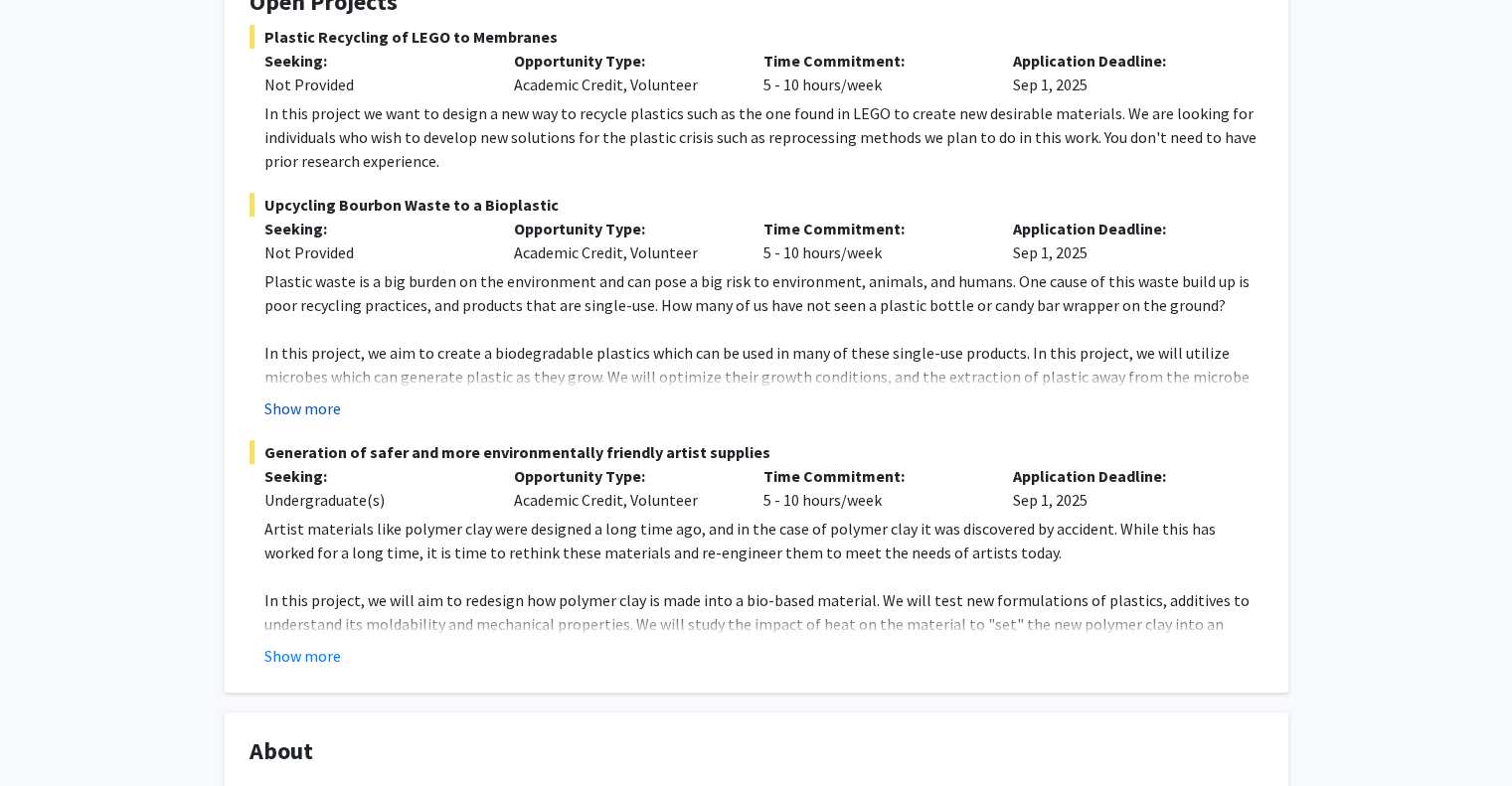 click on "Show more" 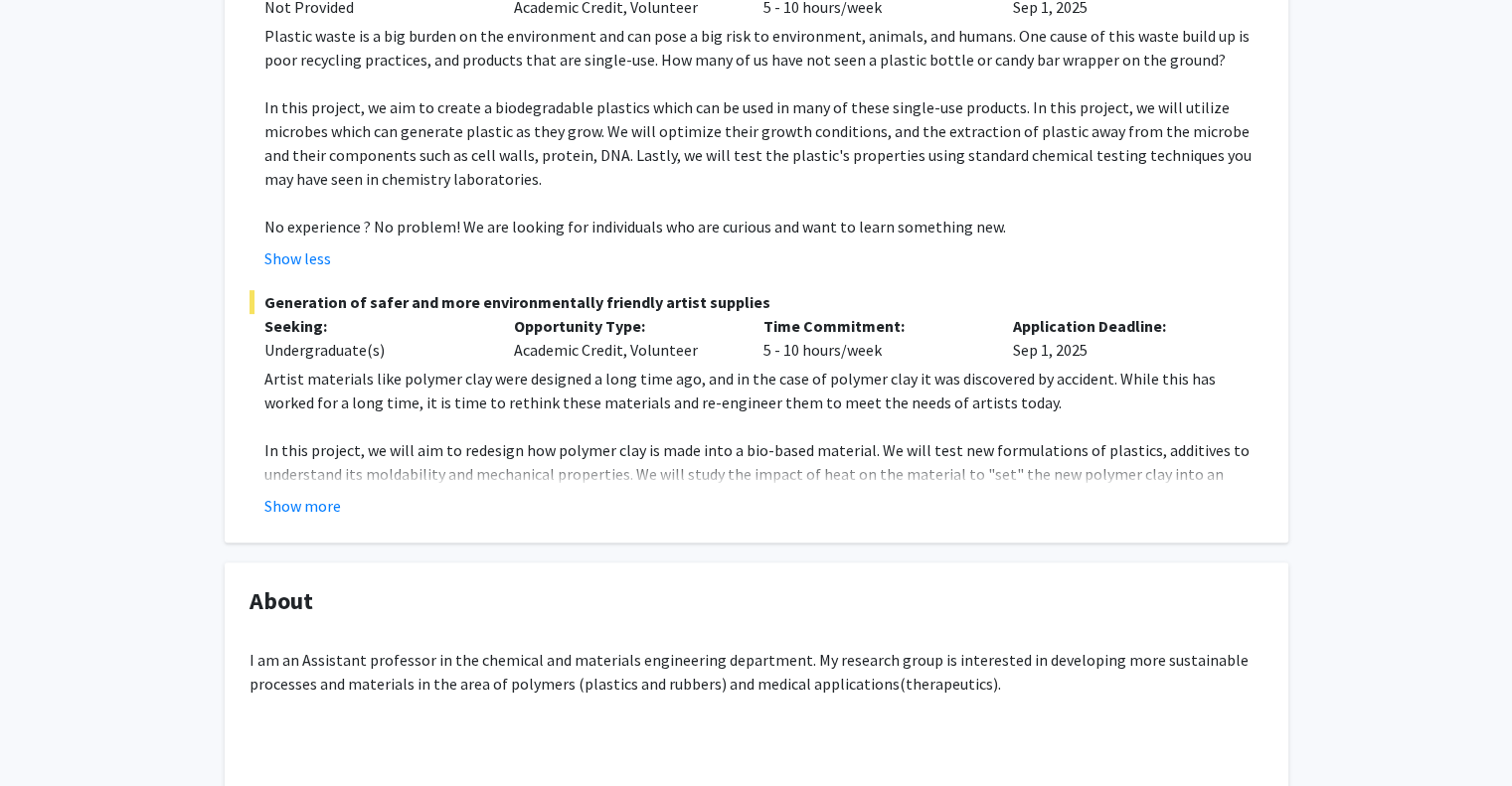 scroll, scrollTop: 696, scrollLeft: 0, axis: vertical 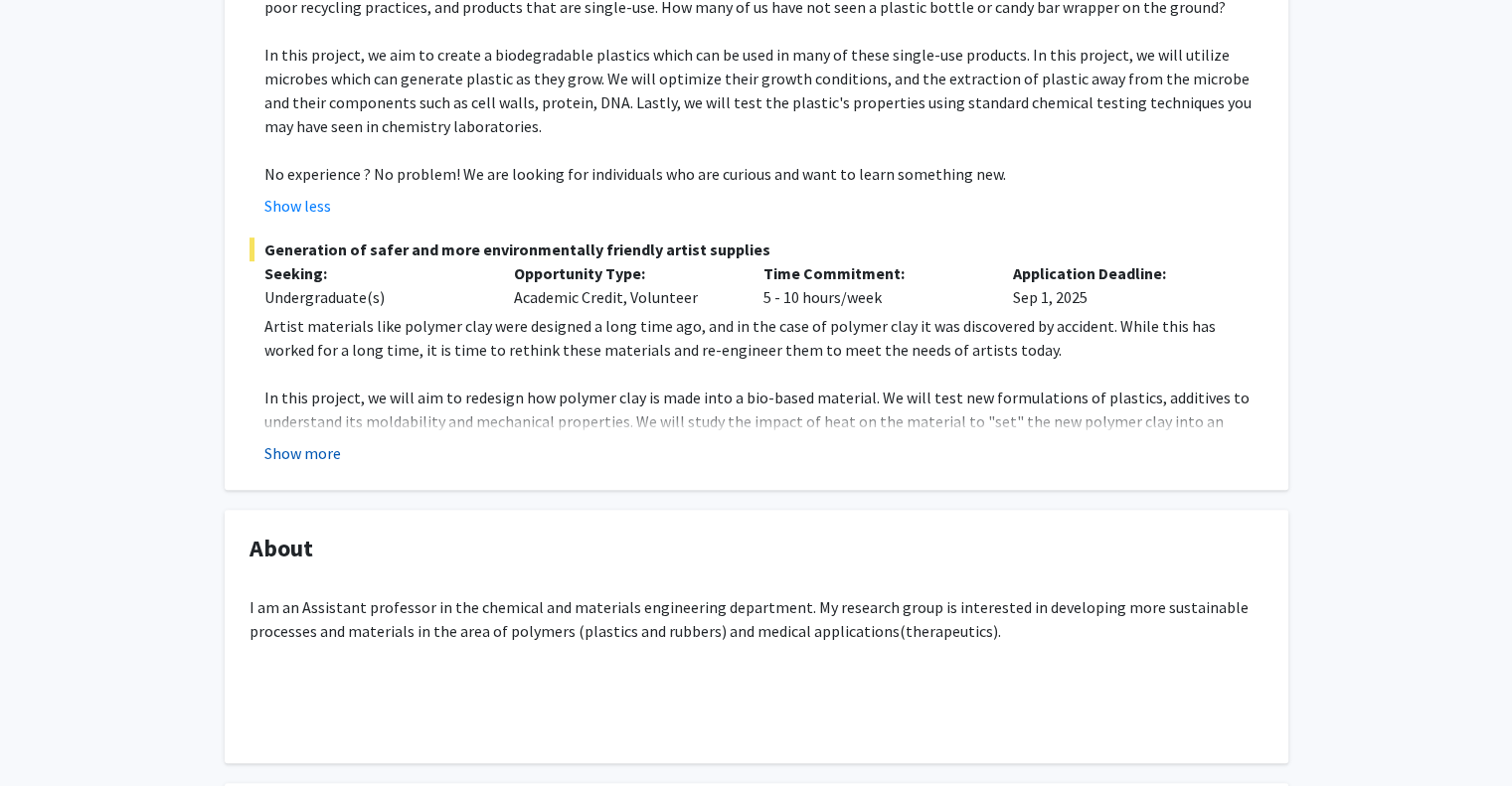 click on "Show more" 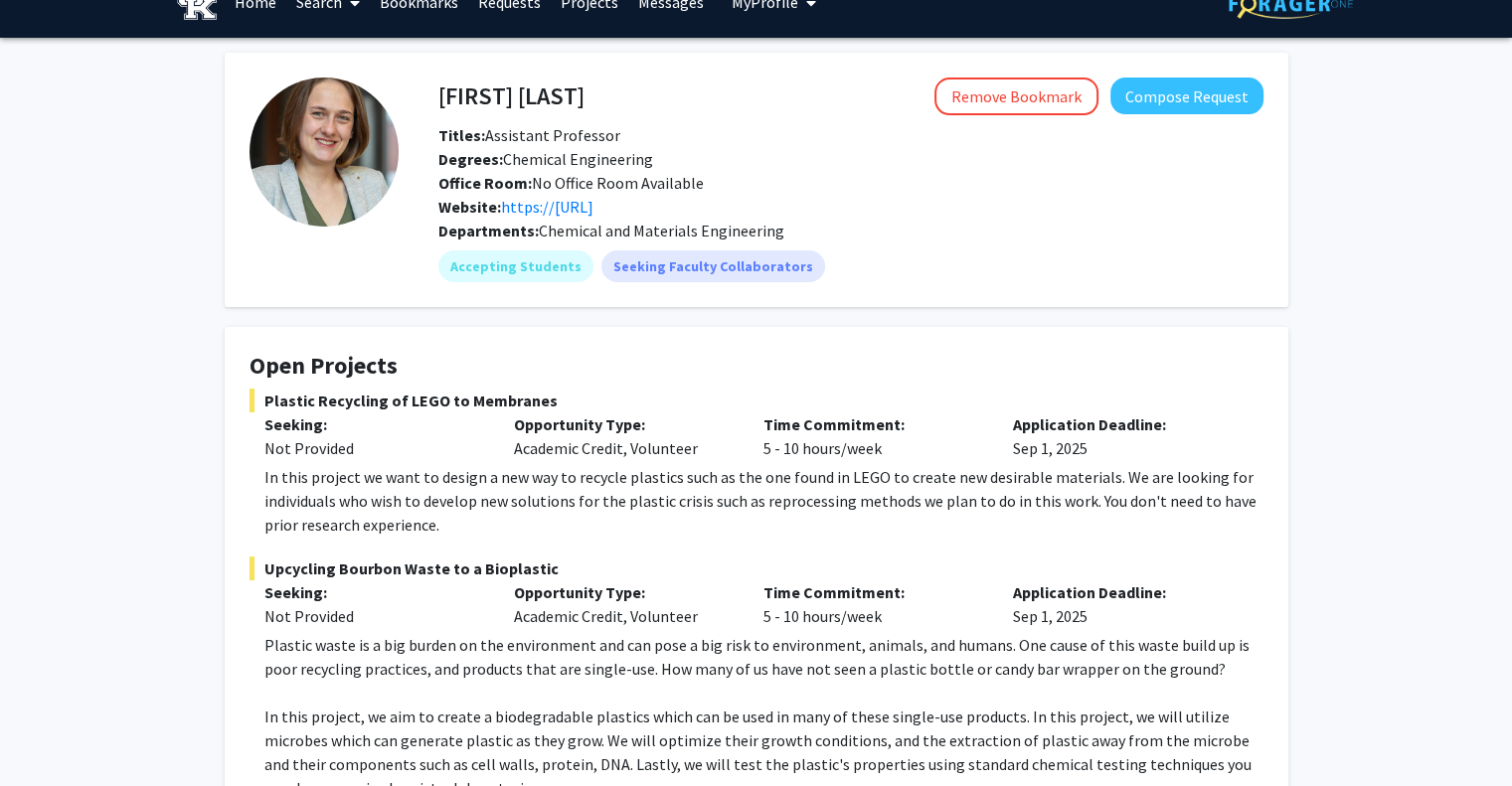 scroll, scrollTop: 0, scrollLeft: 0, axis: both 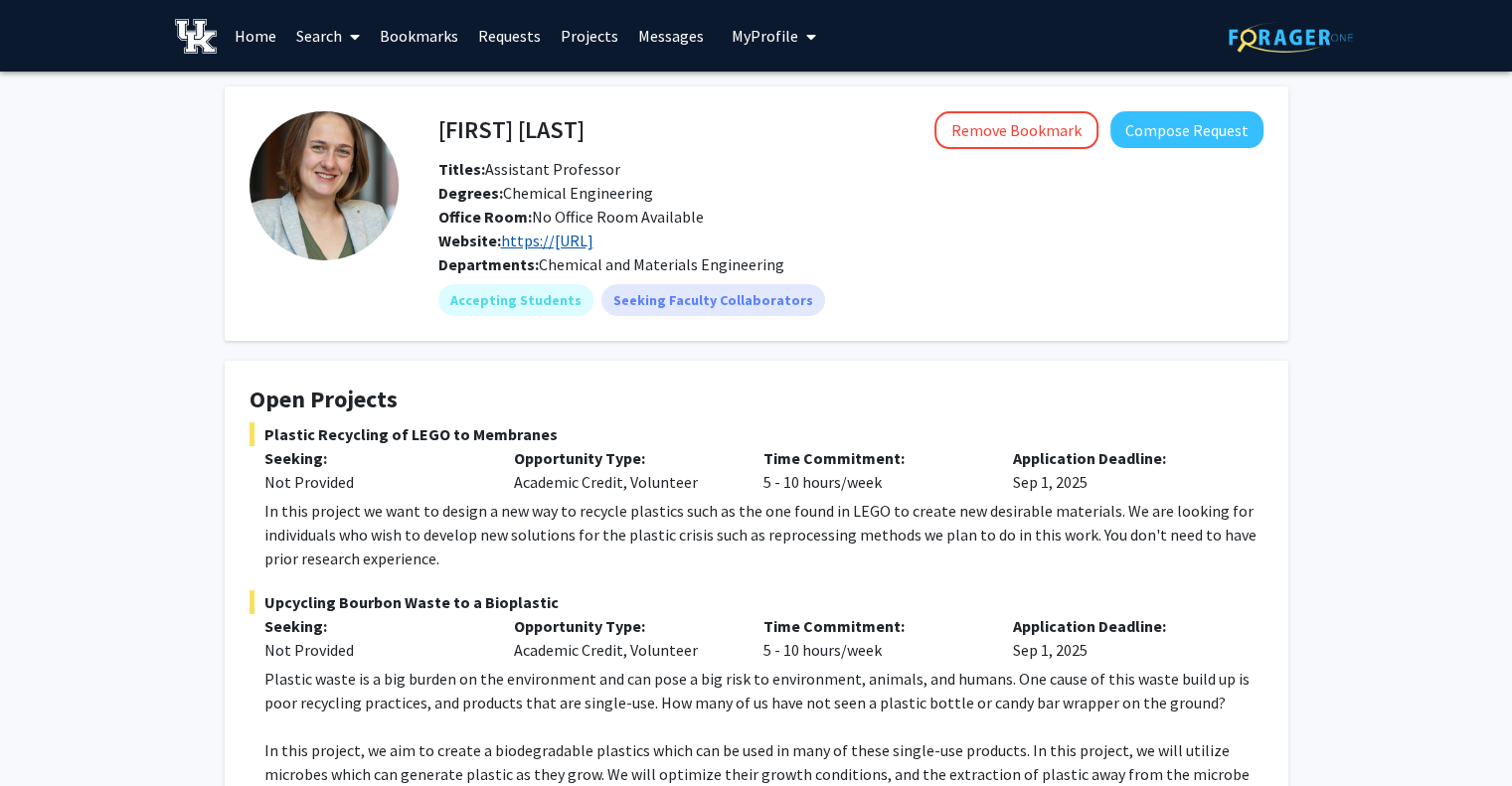 click on "https://[URL]" 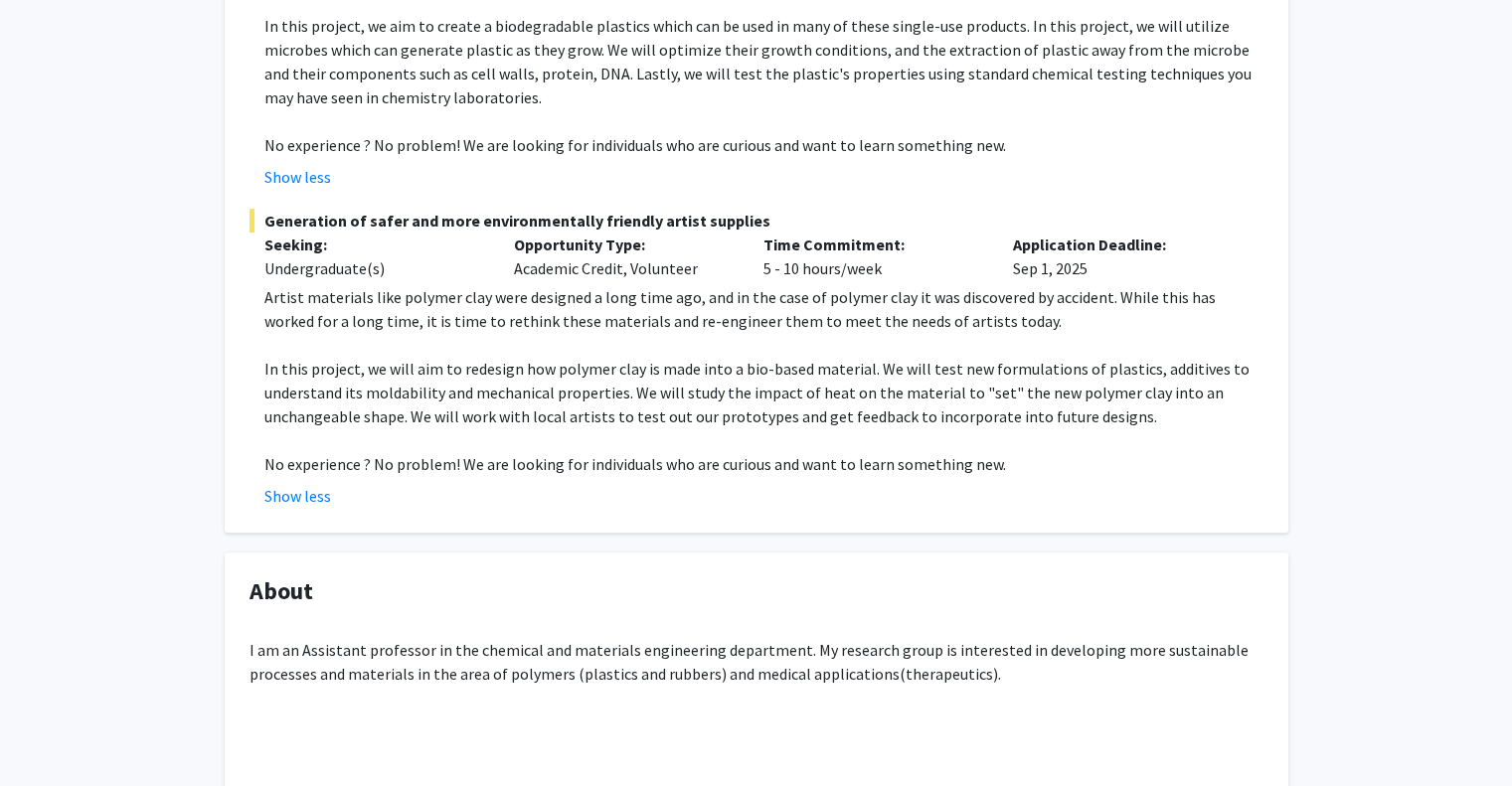 scroll, scrollTop: 795, scrollLeft: 0, axis: vertical 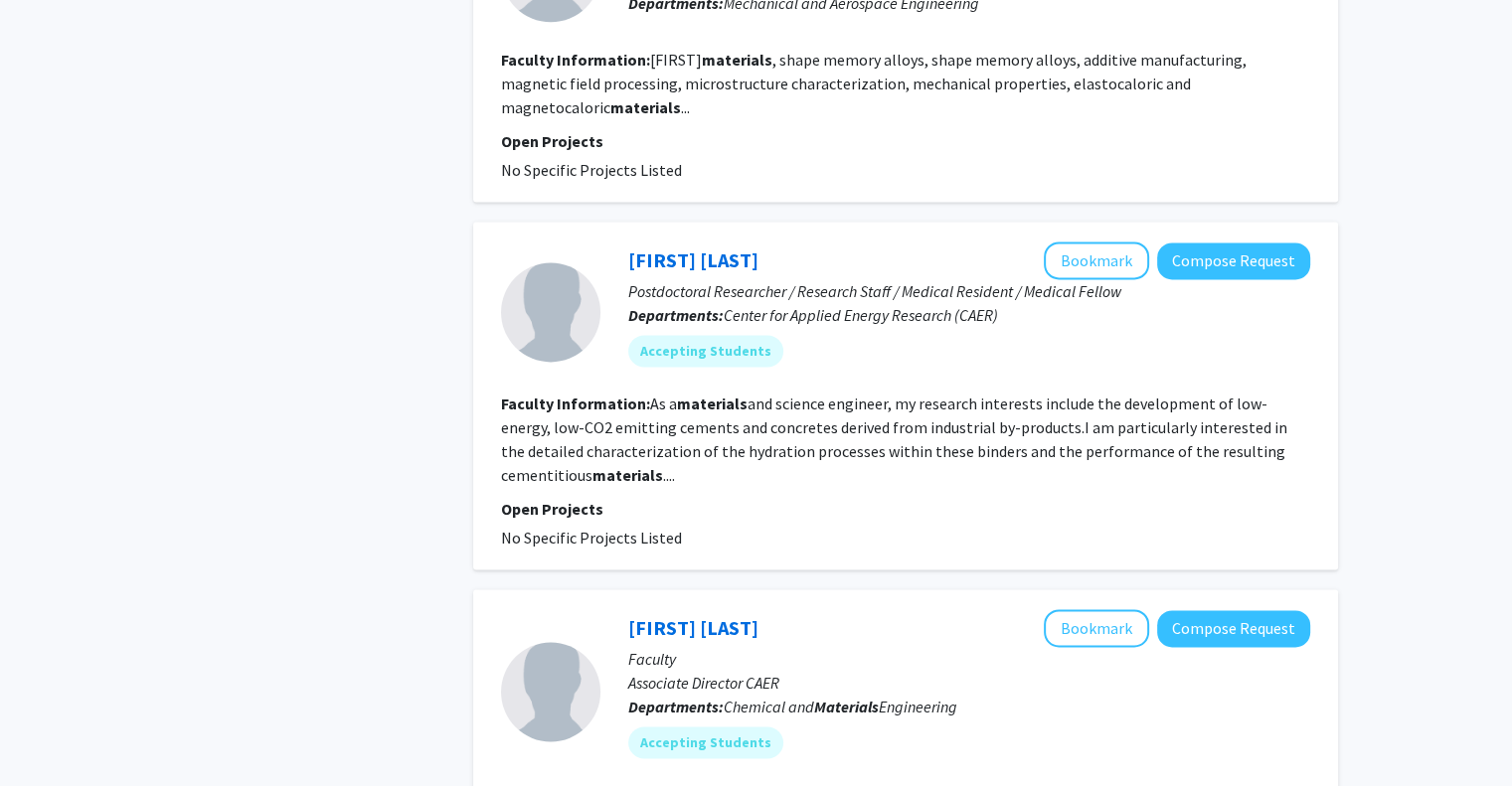 click on "[FIRST] [LAST]" 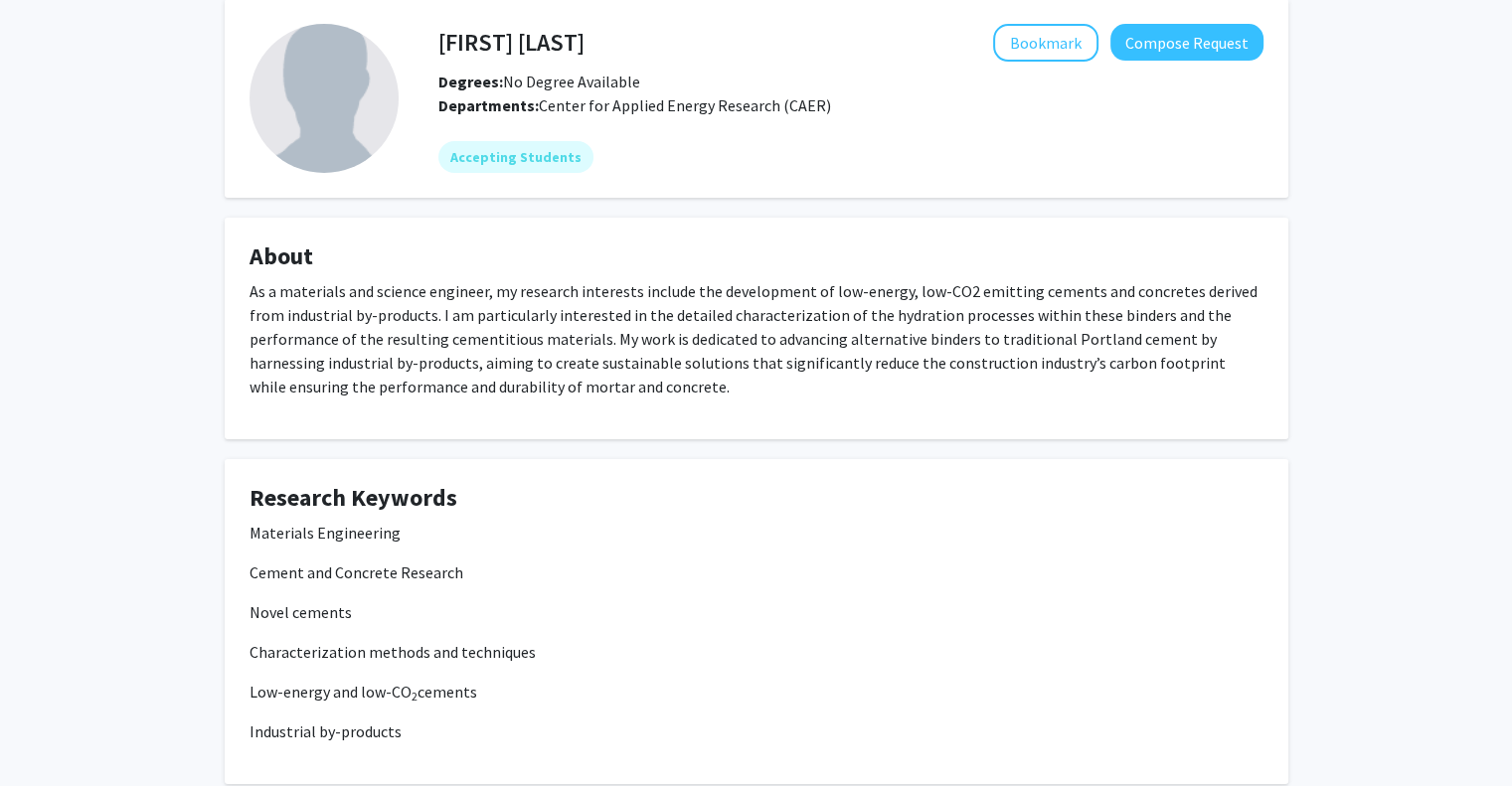 scroll, scrollTop: 0, scrollLeft: 0, axis: both 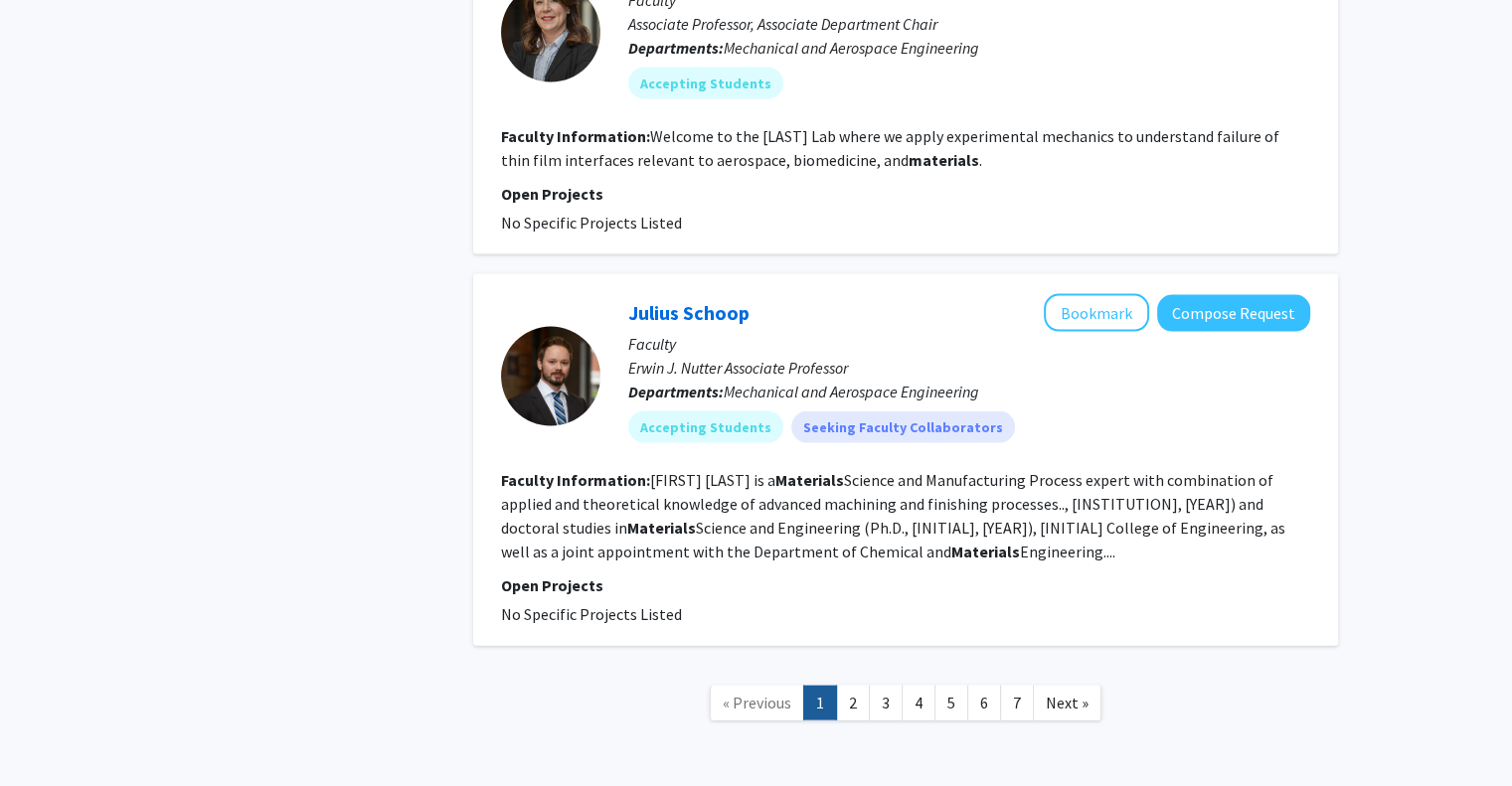 click on "2" 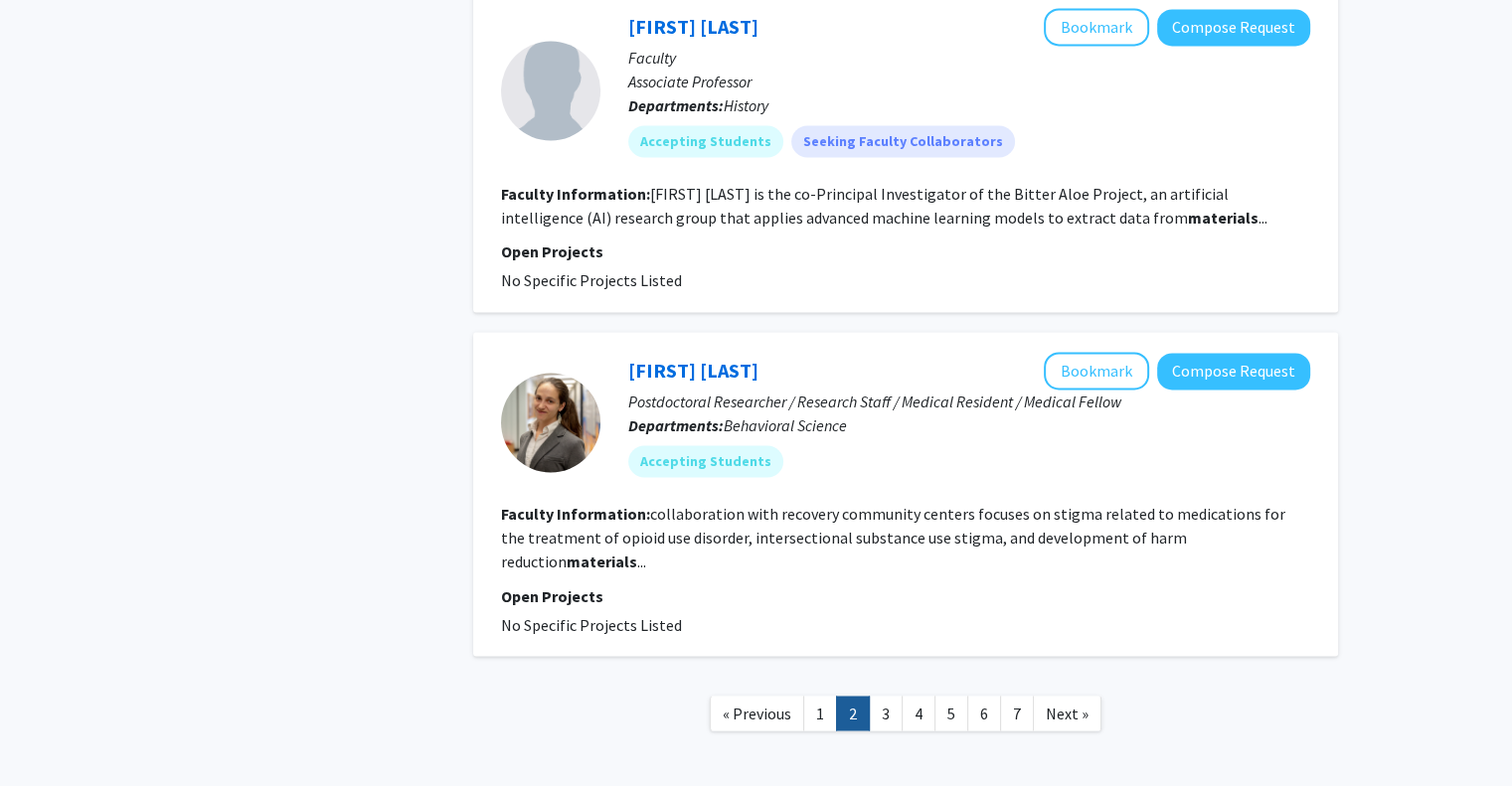 scroll, scrollTop: 3227, scrollLeft: 0, axis: vertical 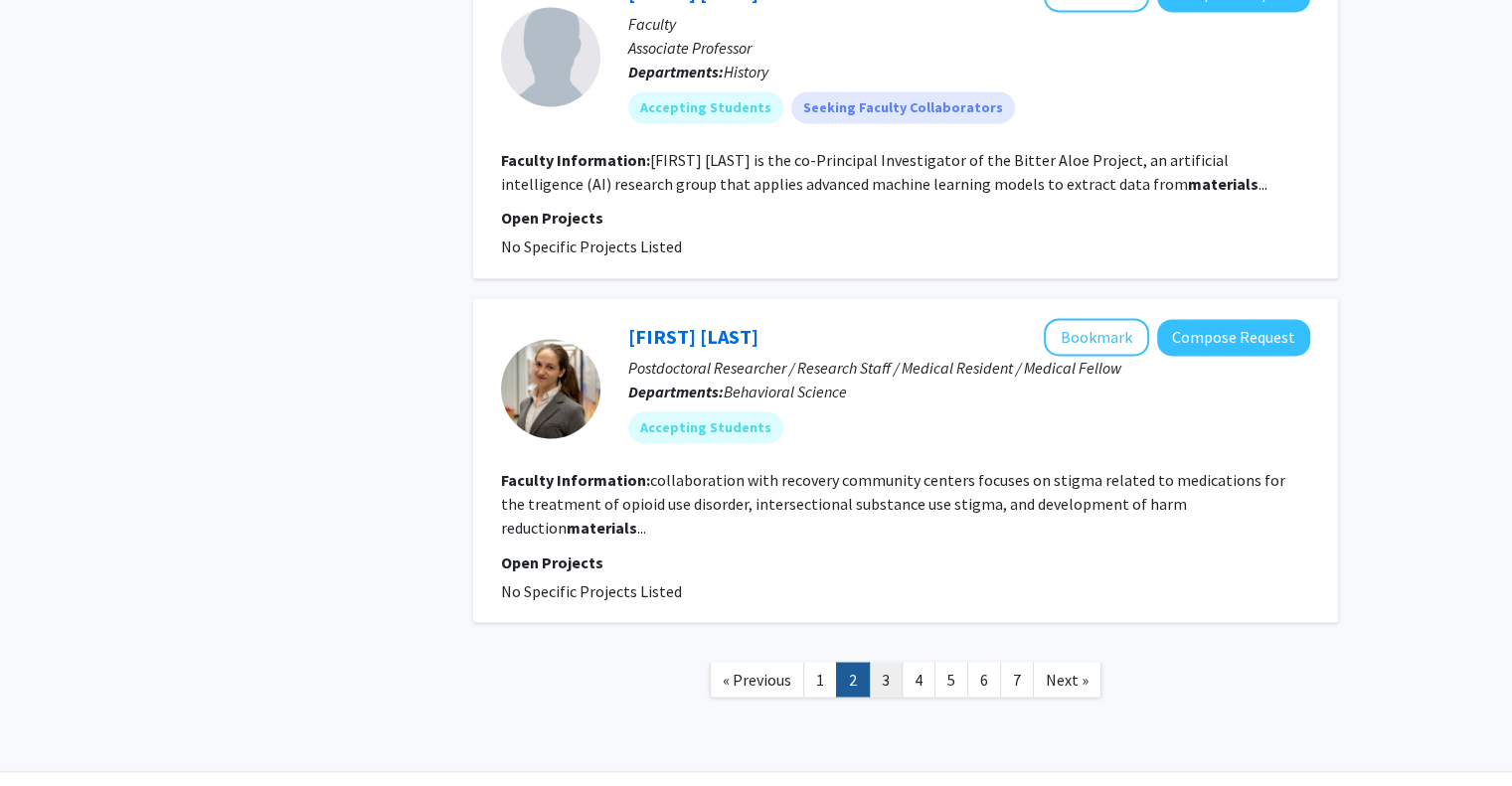 click on "3" 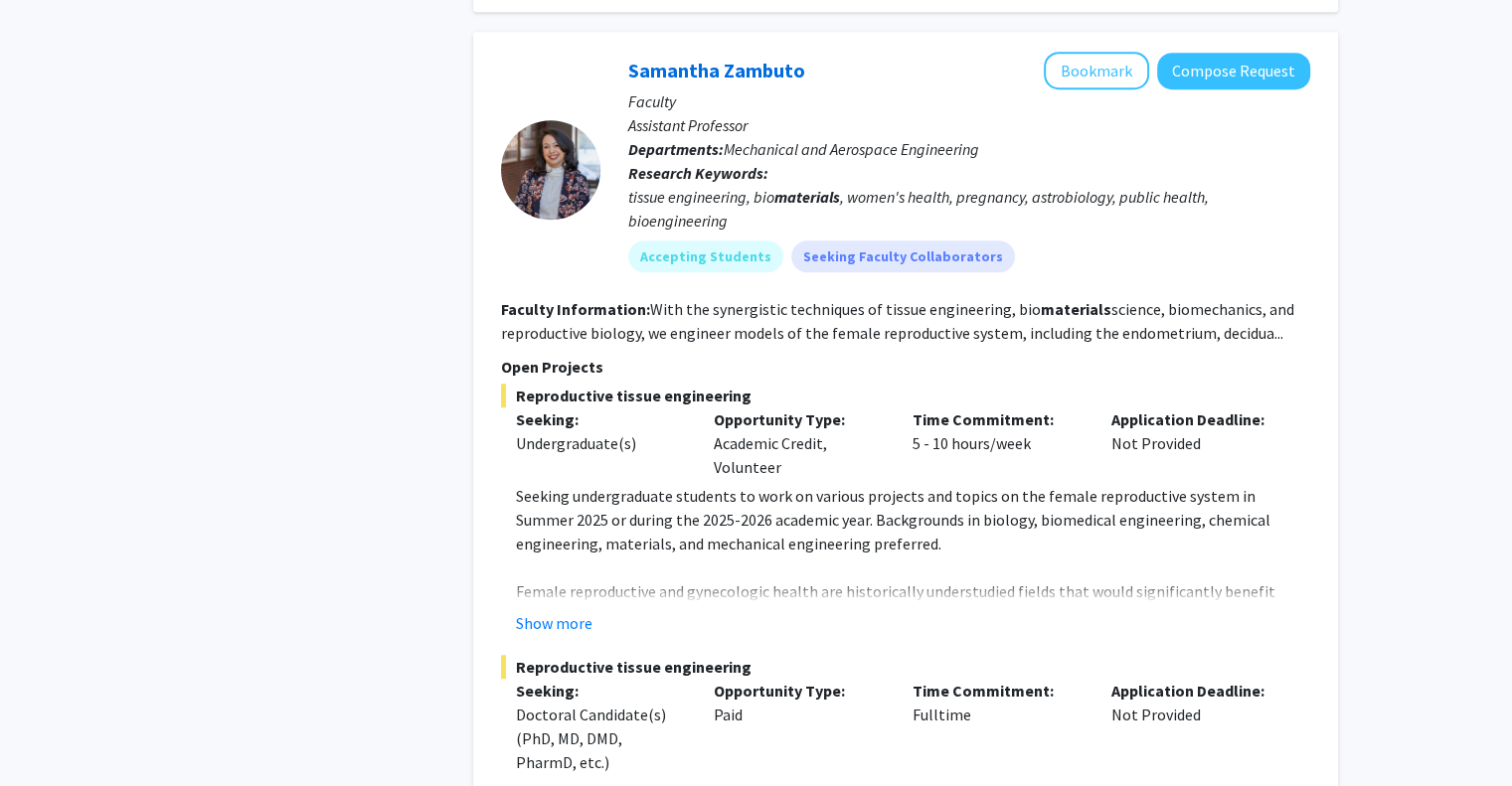 scroll, scrollTop: 1491, scrollLeft: 0, axis: vertical 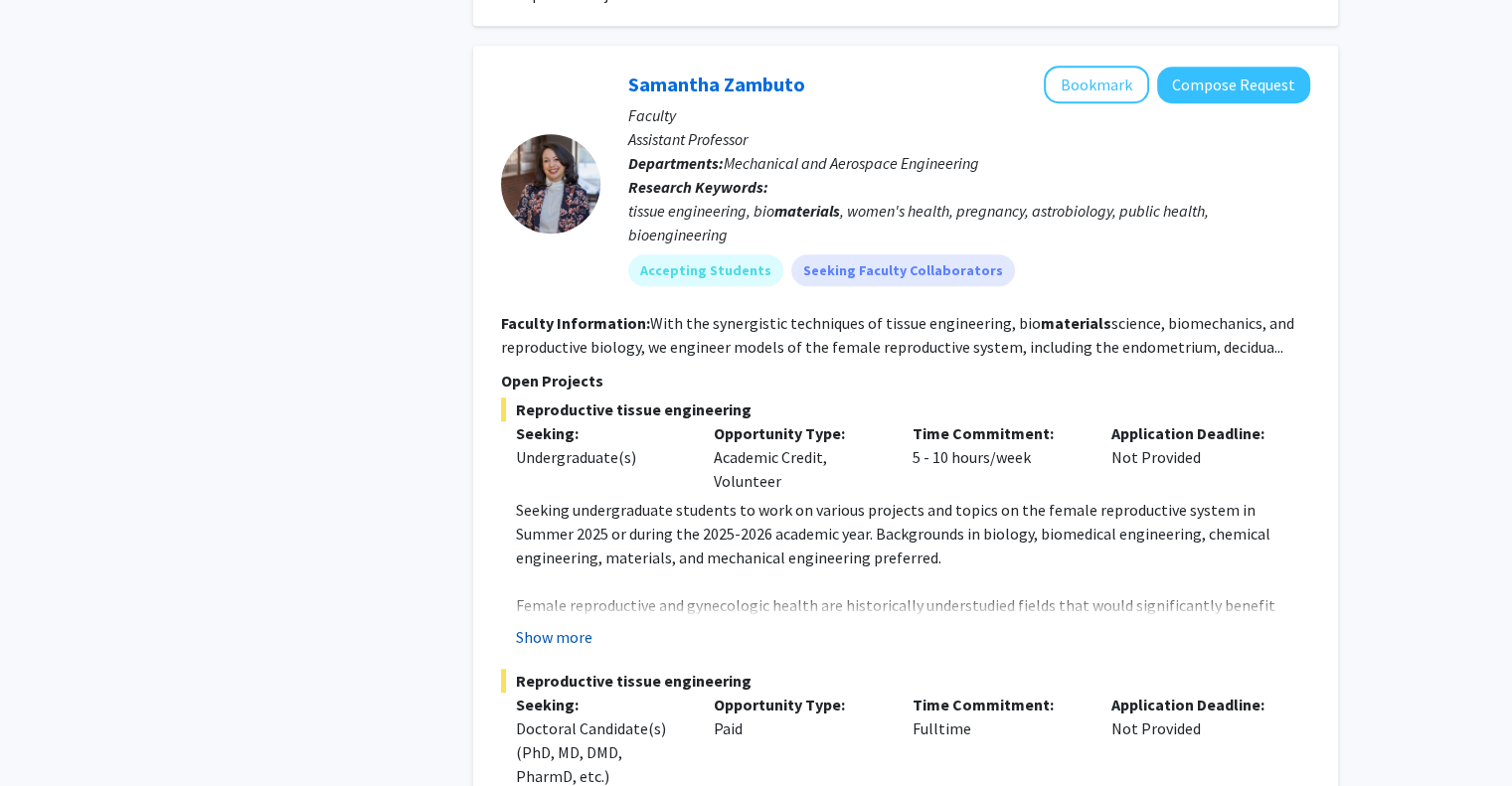 click on "Show more" 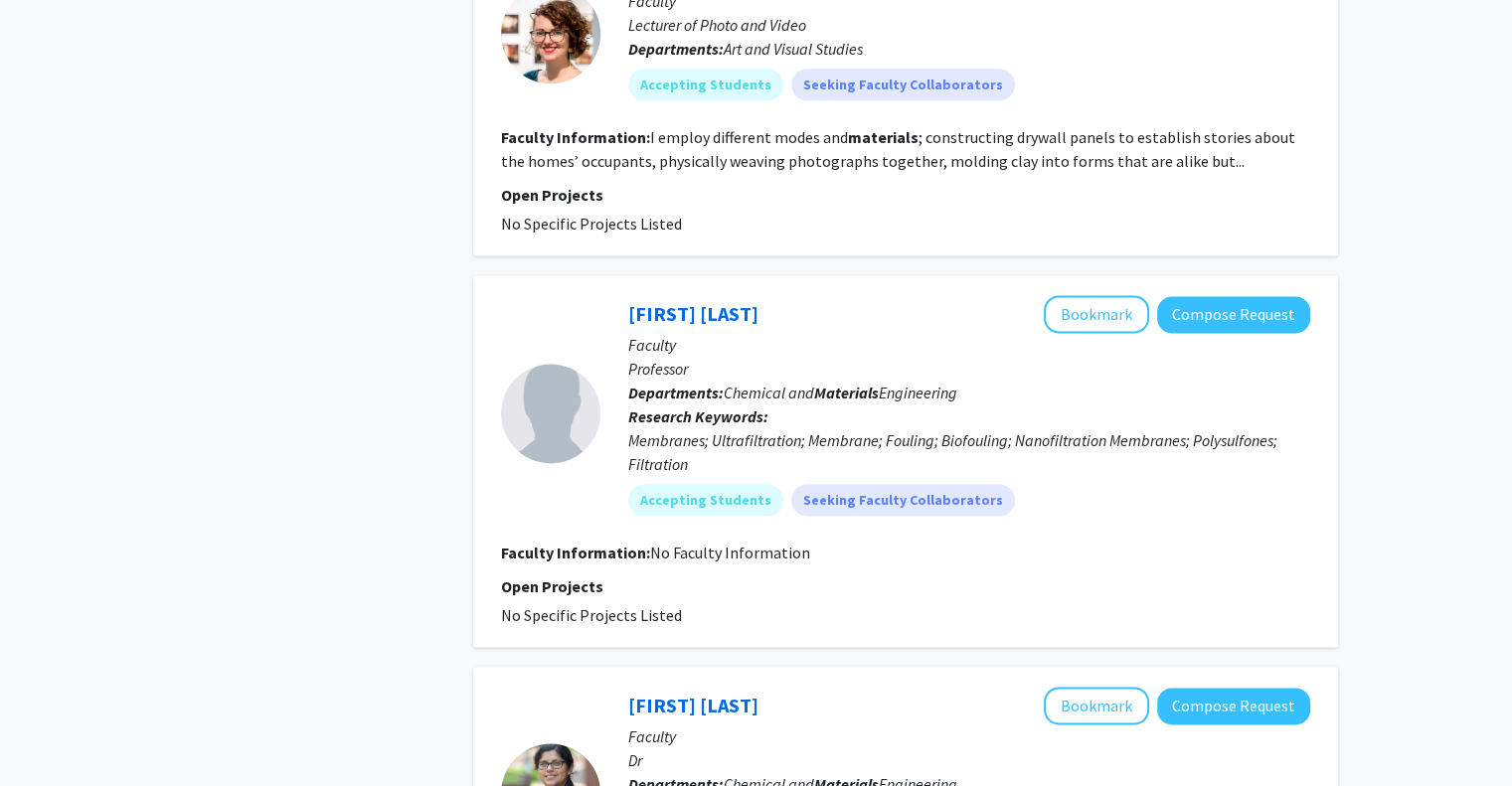 scroll, scrollTop: 2782, scrollLeft: 0, axis: vertical 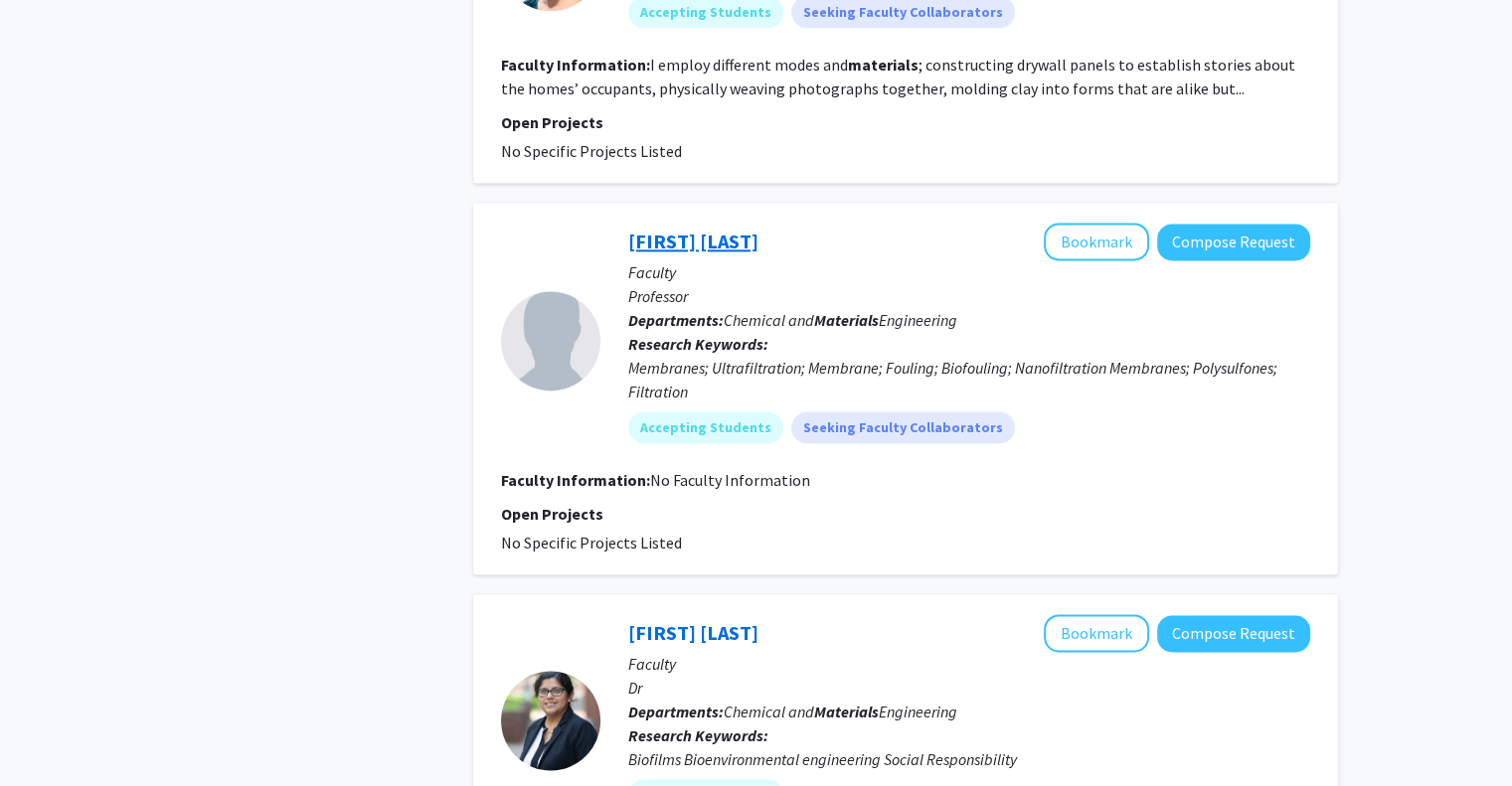 click on "[FIRST] [LAST]" 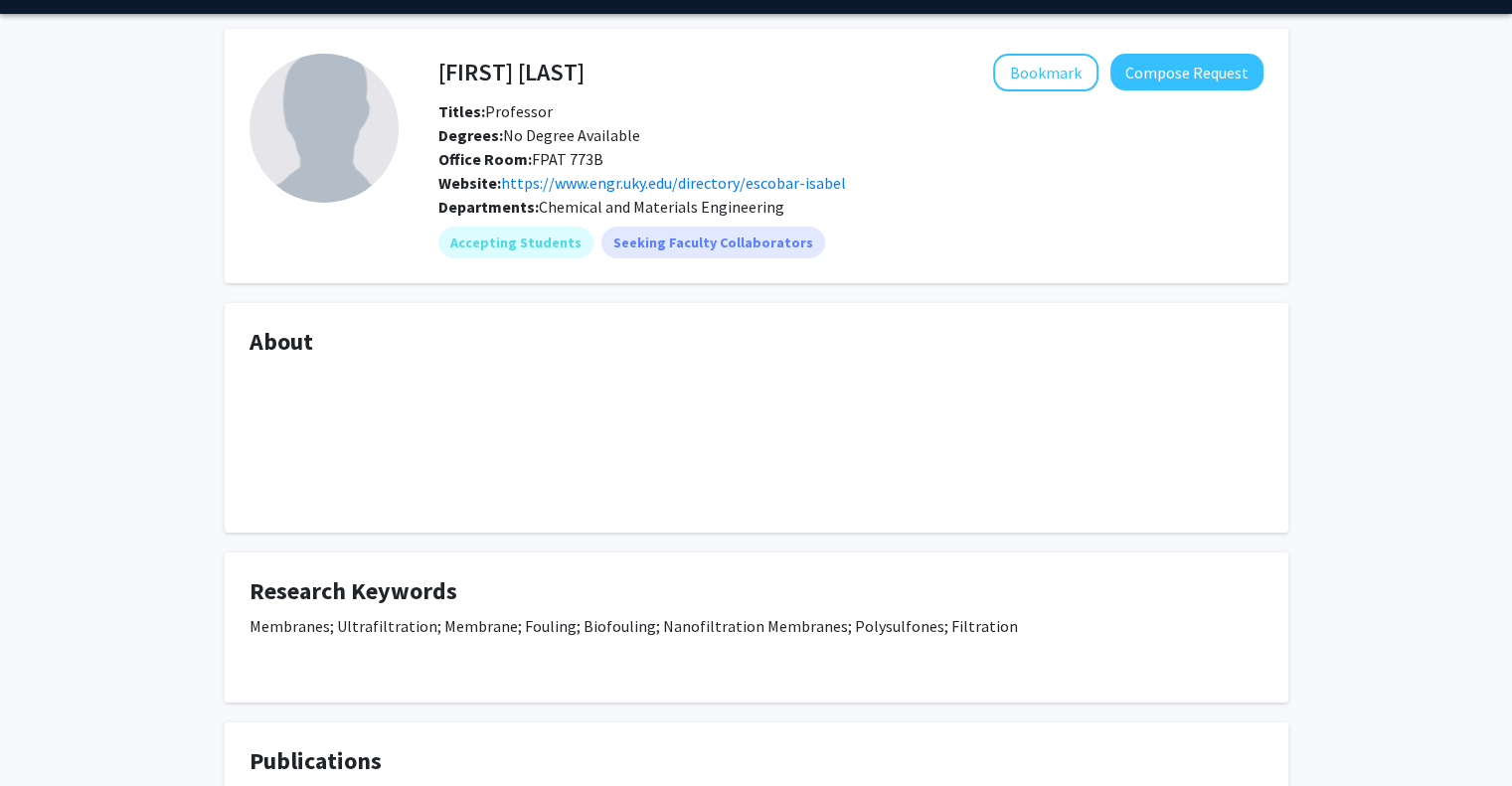 scroll, scrollTop: 0, scrollLeft: 0, axis: both 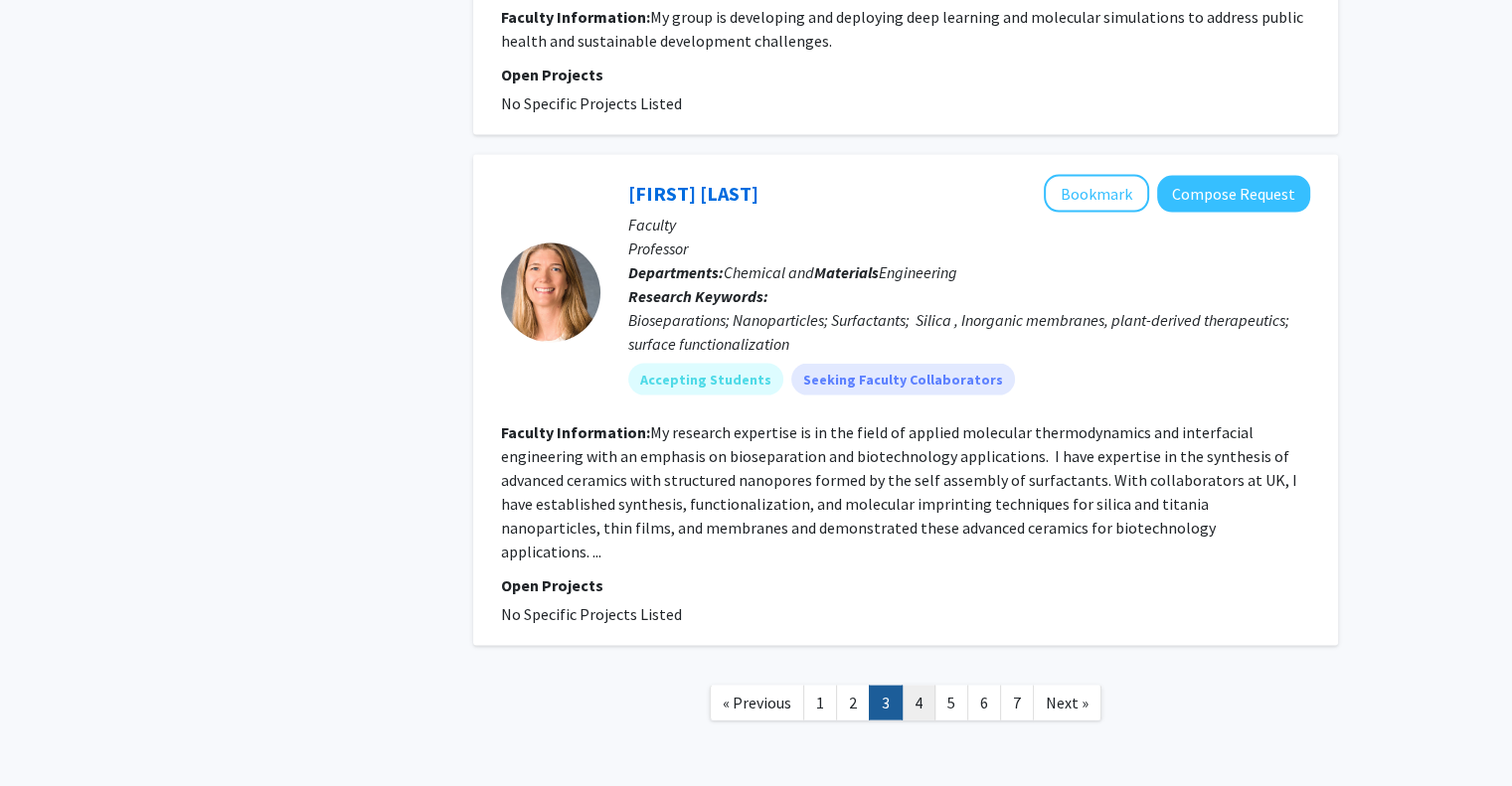 click on "4" 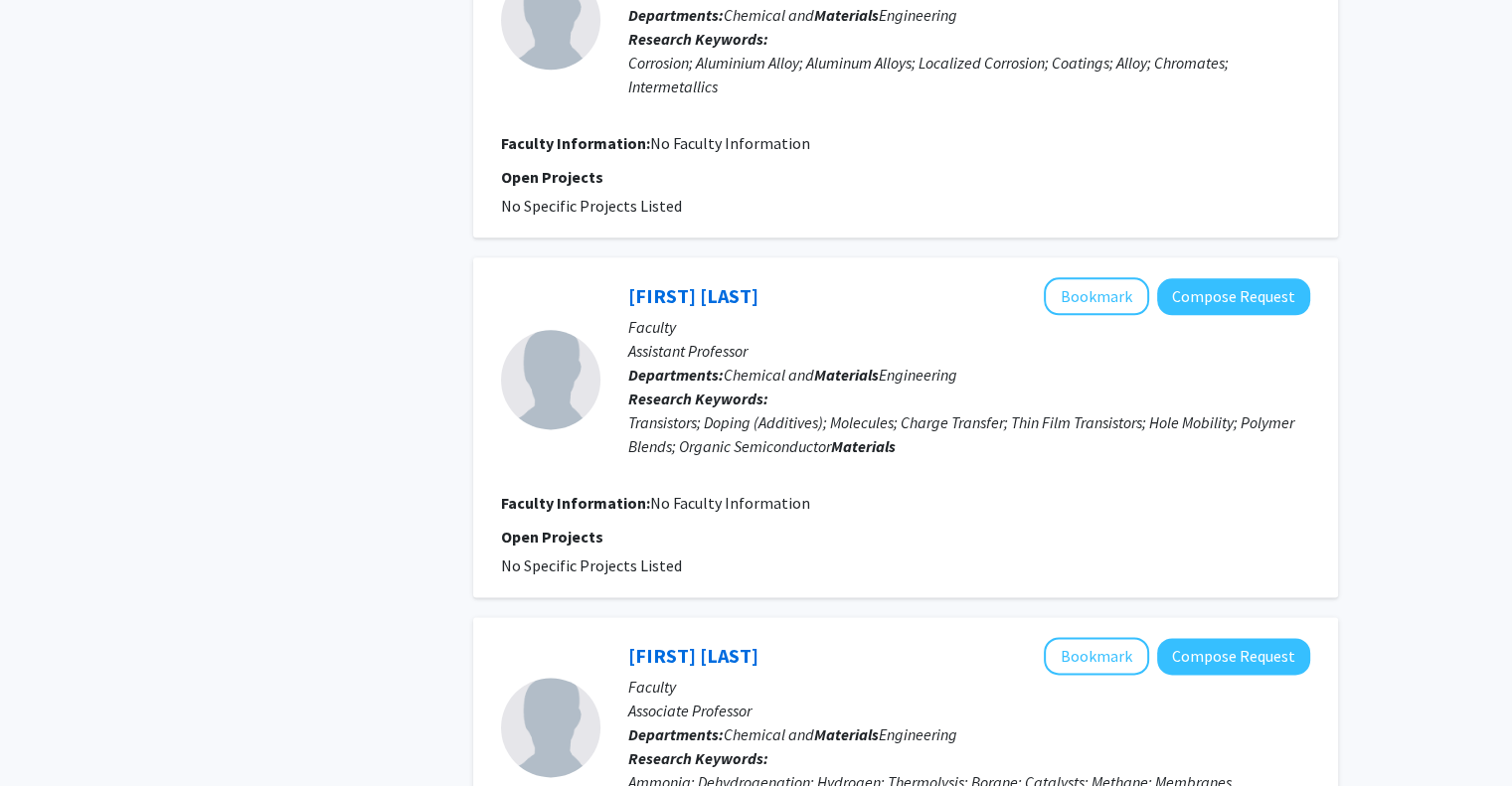 scroll, scrollTop: 2385, scrollLeft: 0, axis: vertical 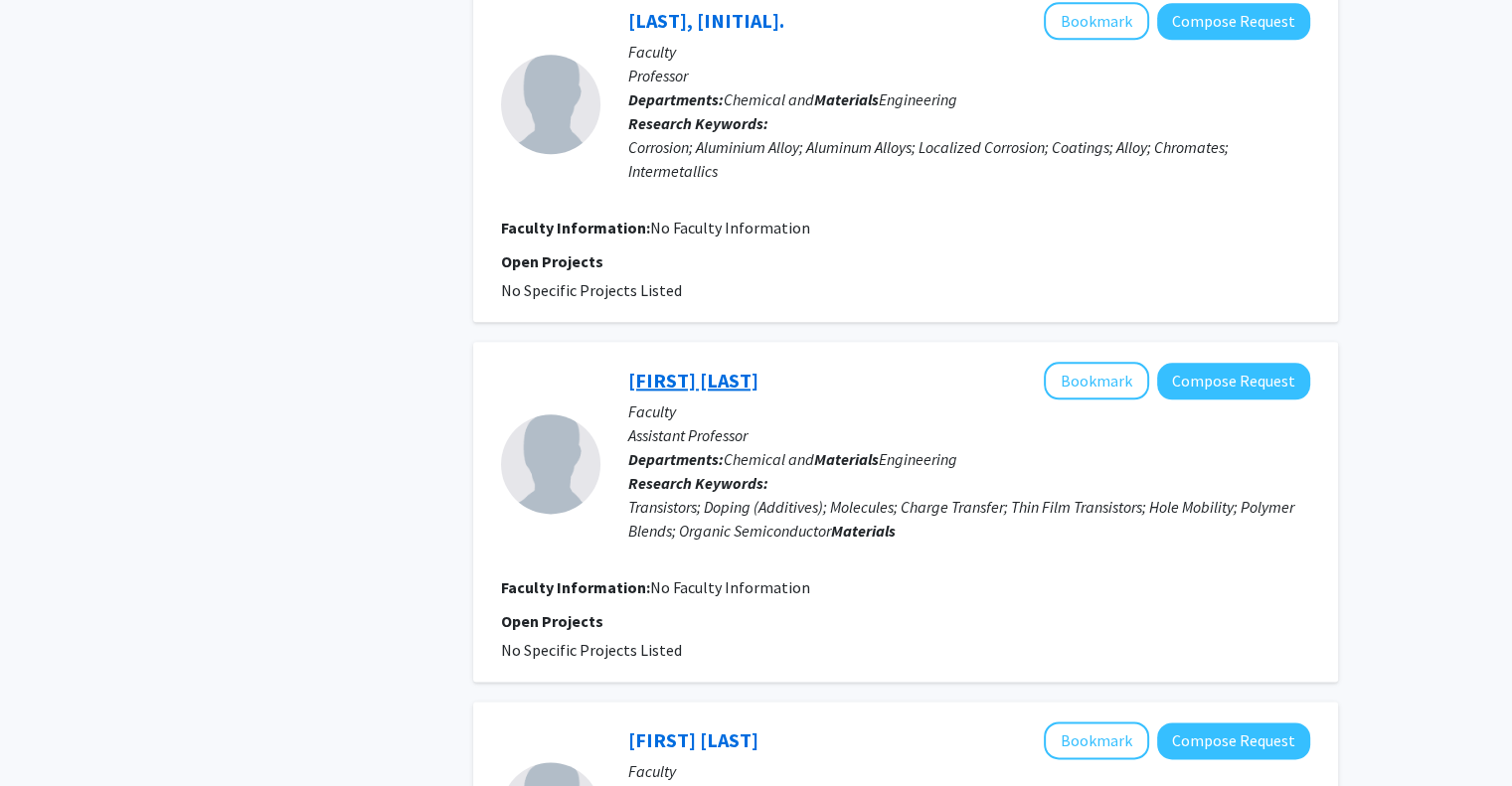 click on "[FIRST] [LAST]" 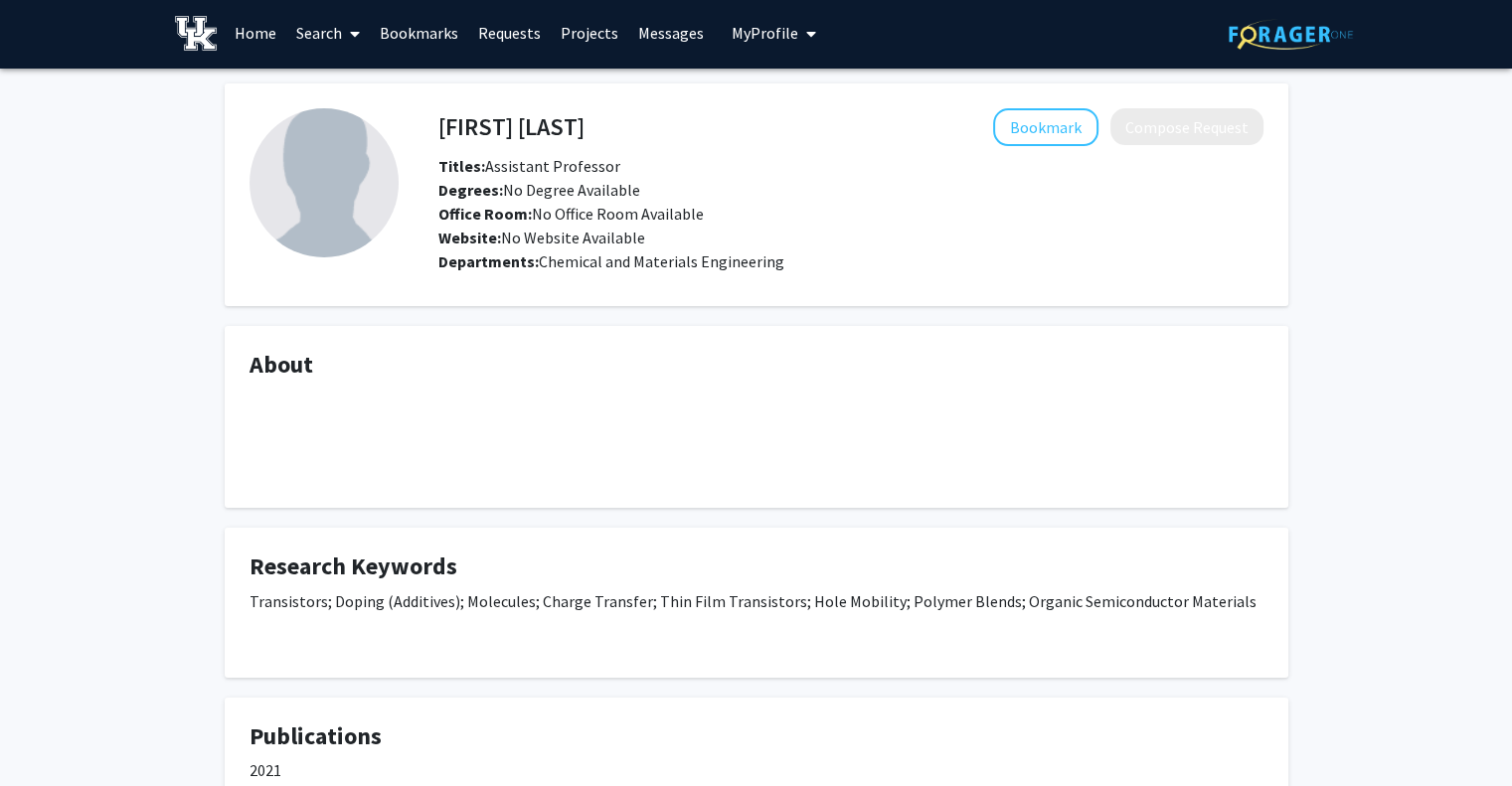 scroll, scrollTop: 0, scrollLeft: 0, axis: both 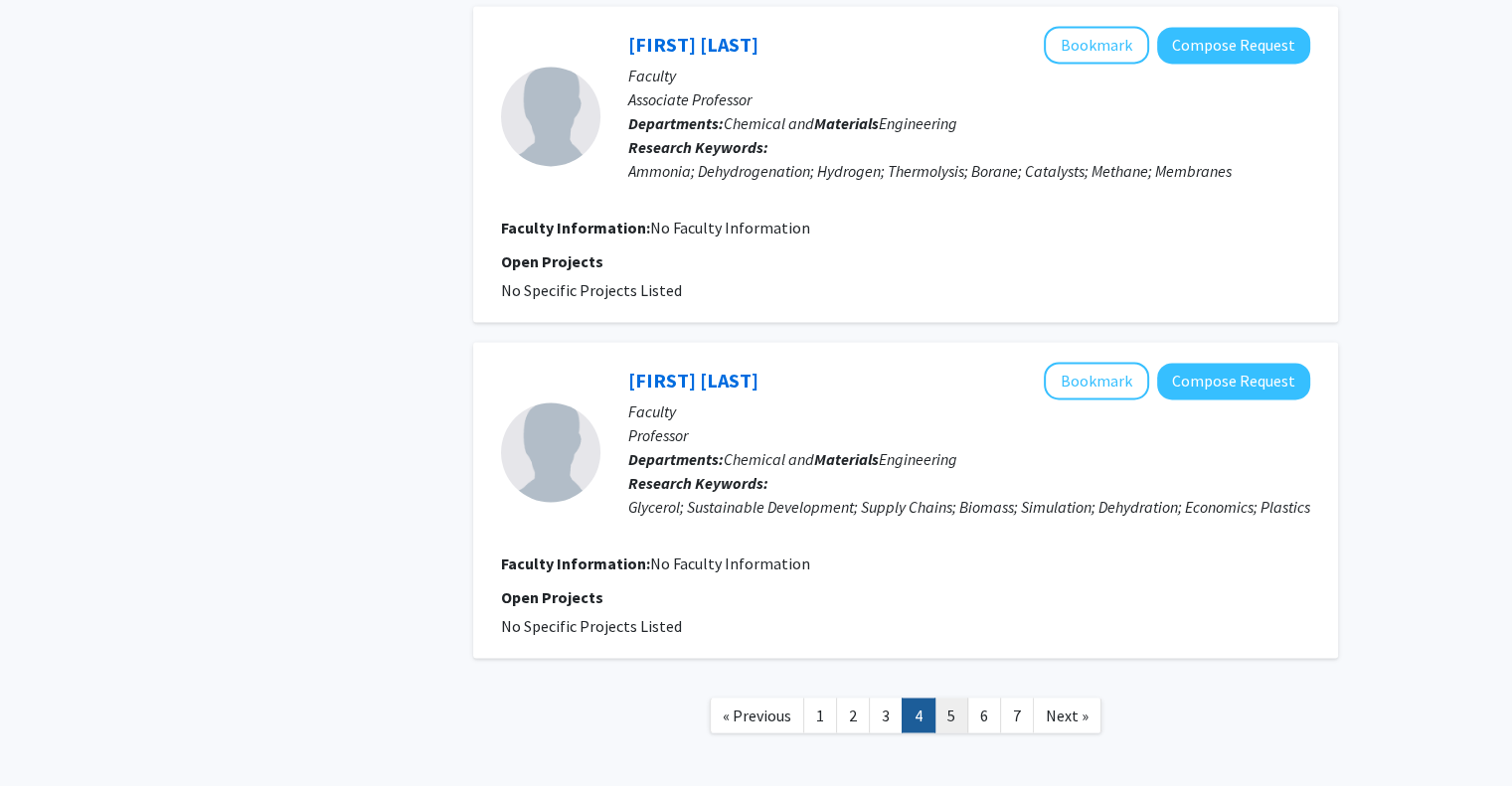 click on "5" 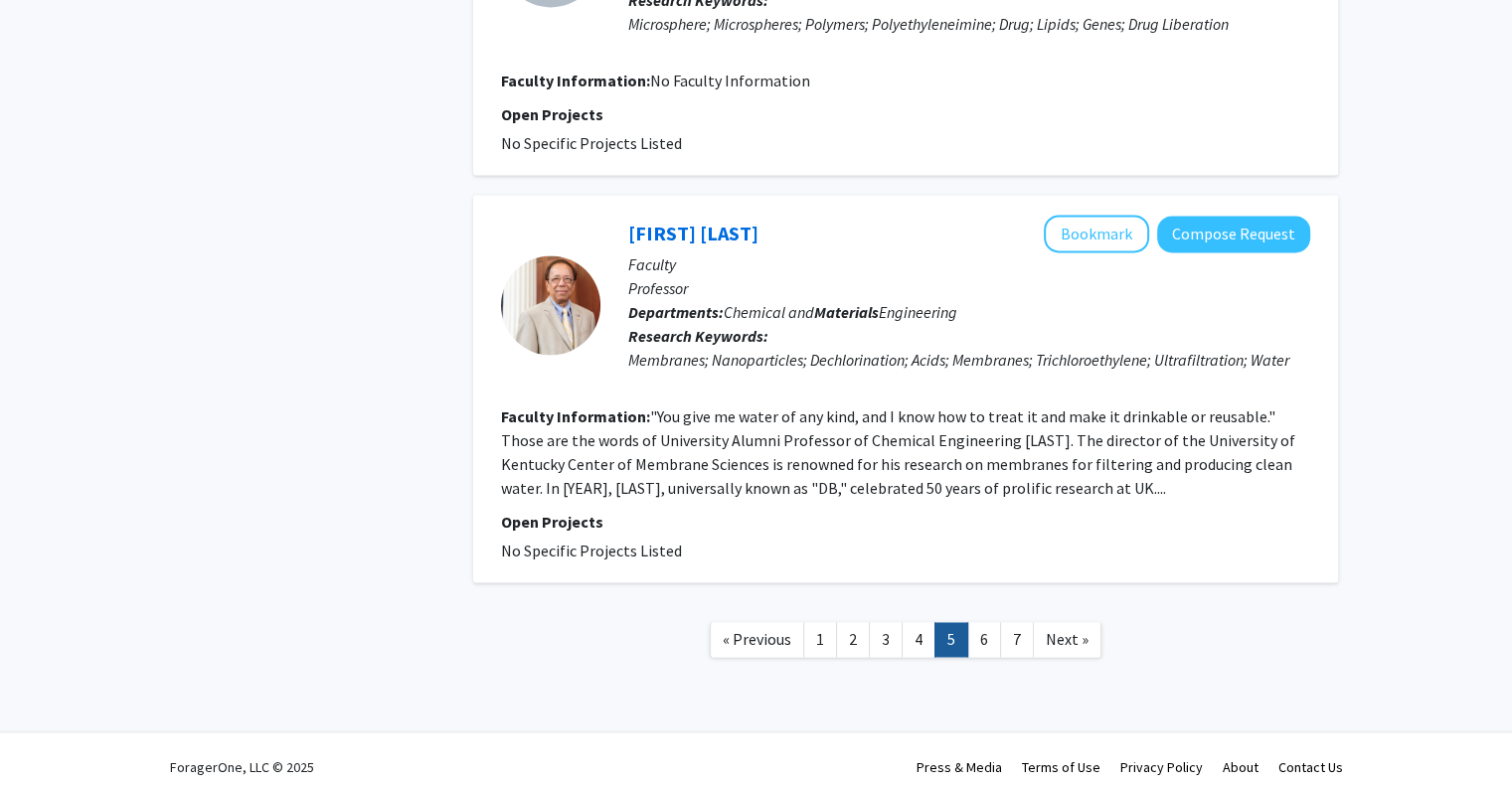 scroll, scrollTop: 3013, scrollLeft: 0, axis: vertical 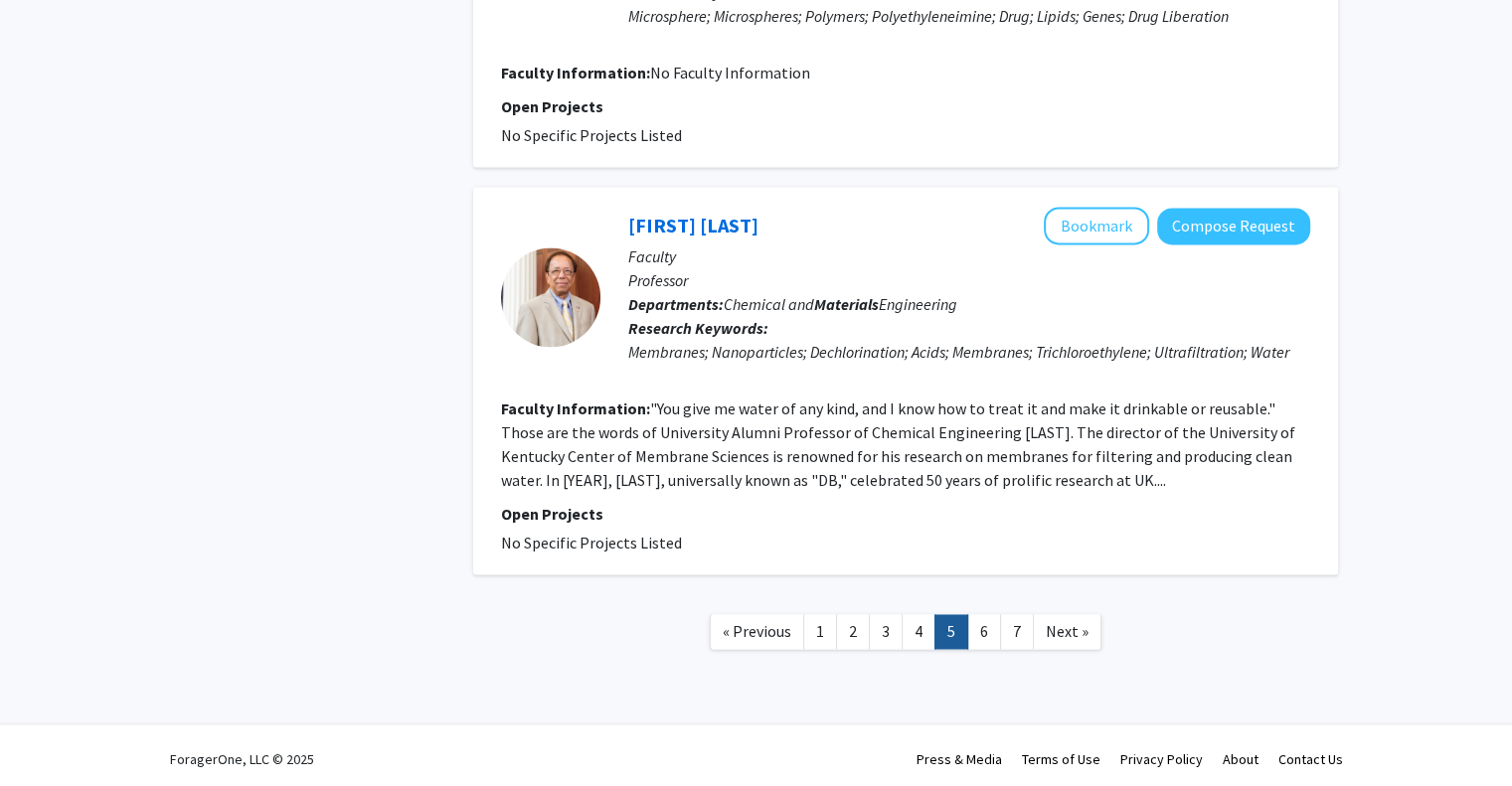click on "[FIRST] [LAST]" 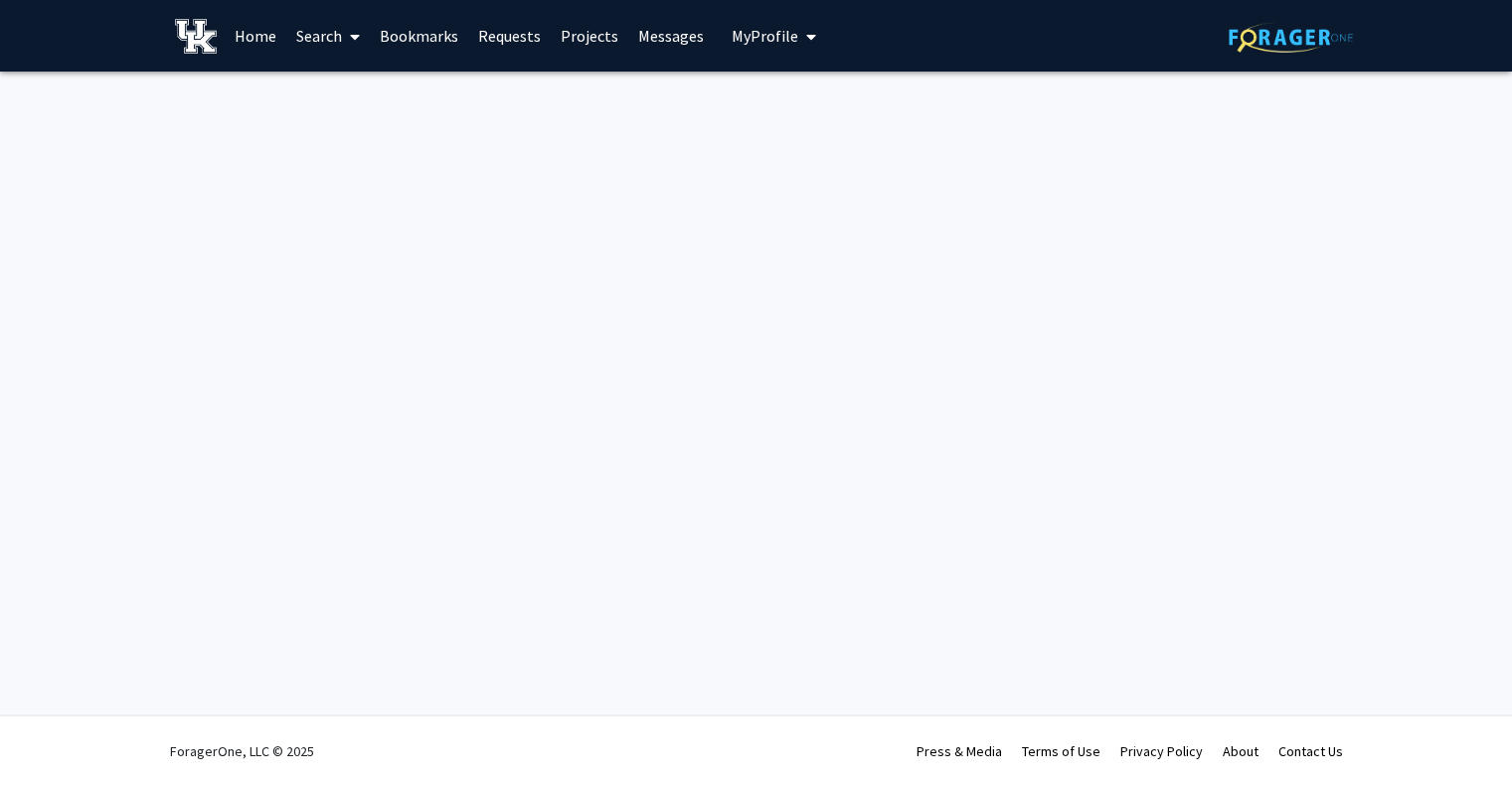 scroll, scrollTop: 0, scrollLeft: 0, axis: both 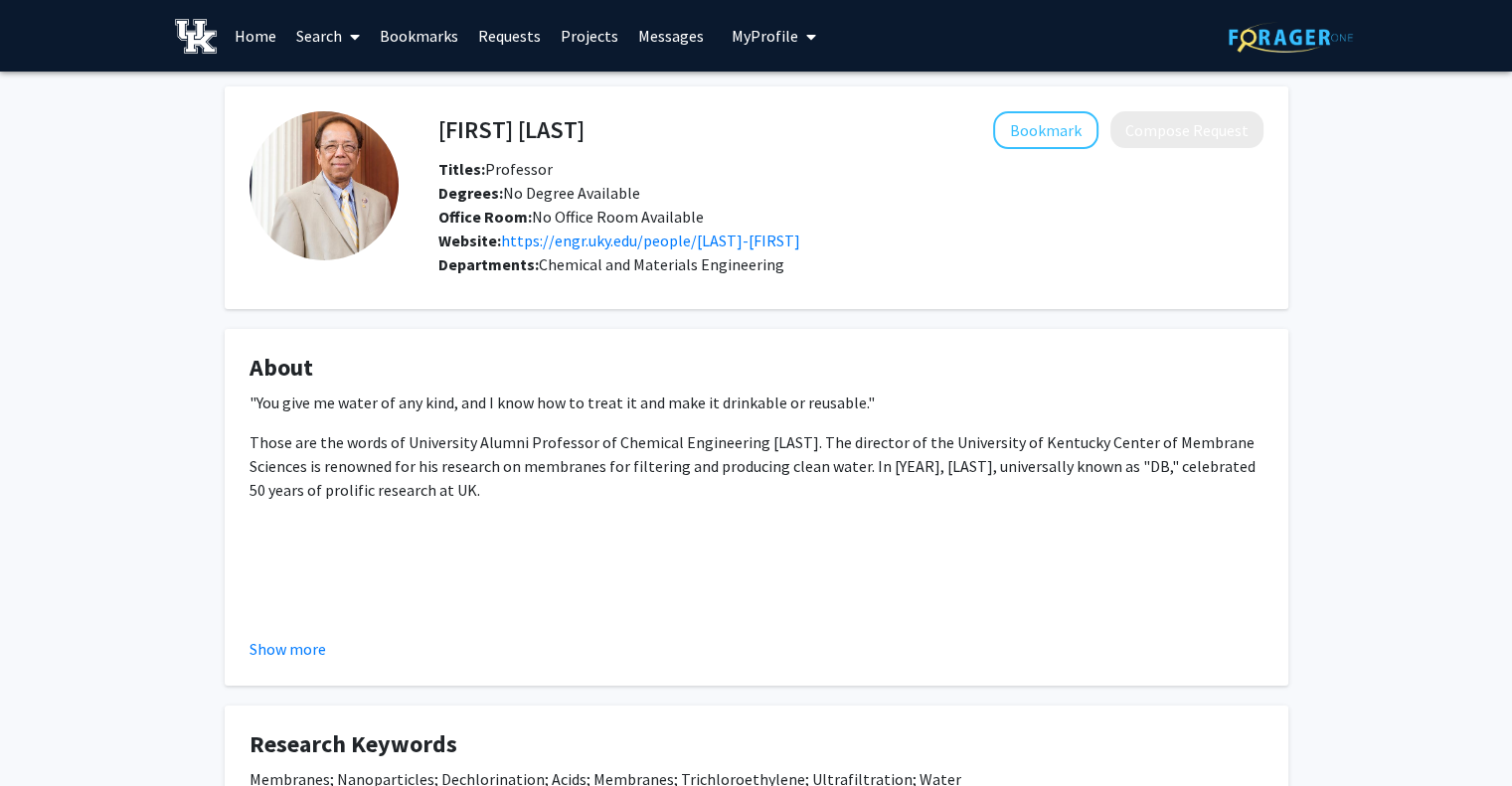 click 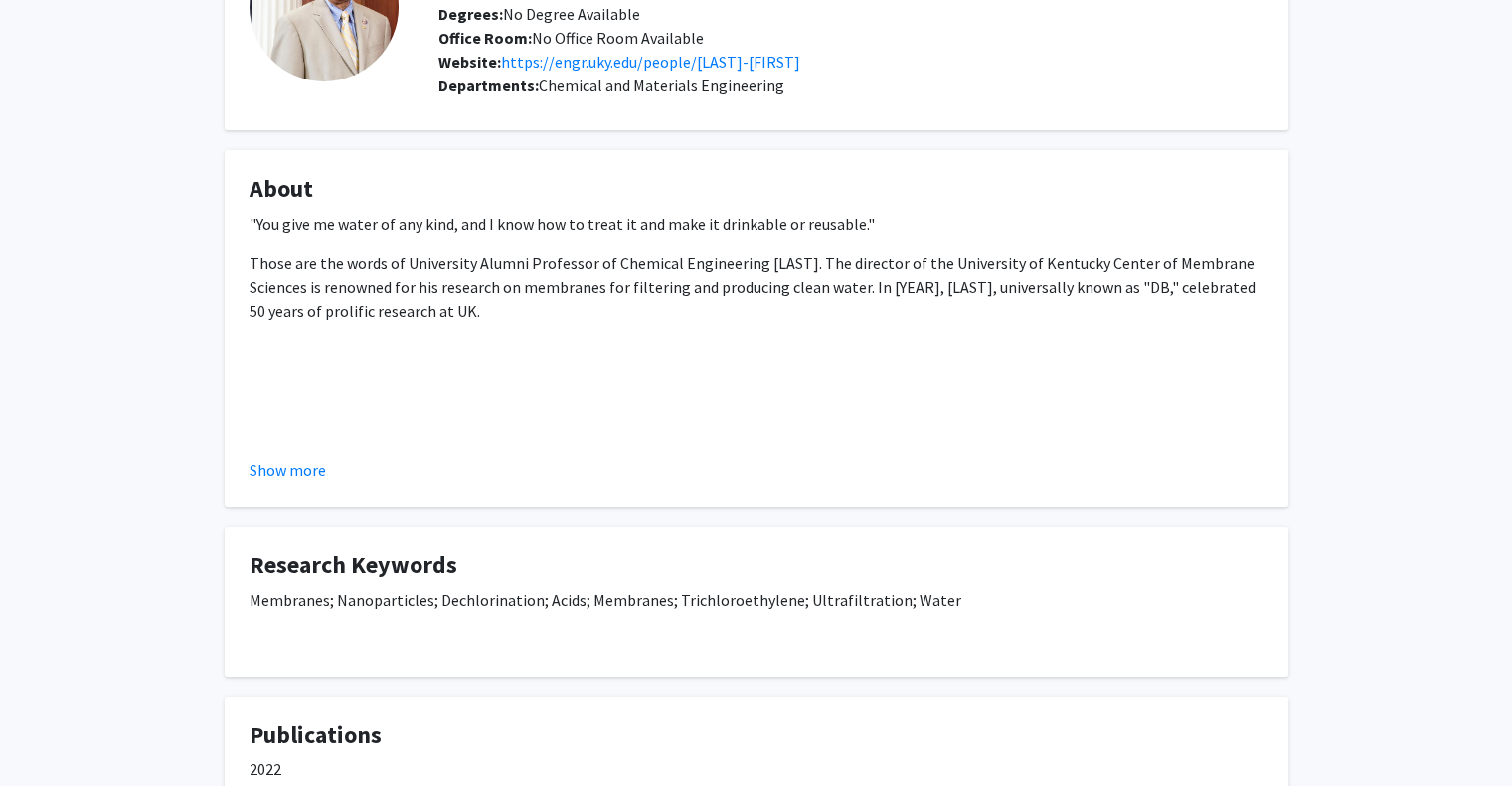 scroll, scrollTop: 0, scrollLeft: 0, axis: both 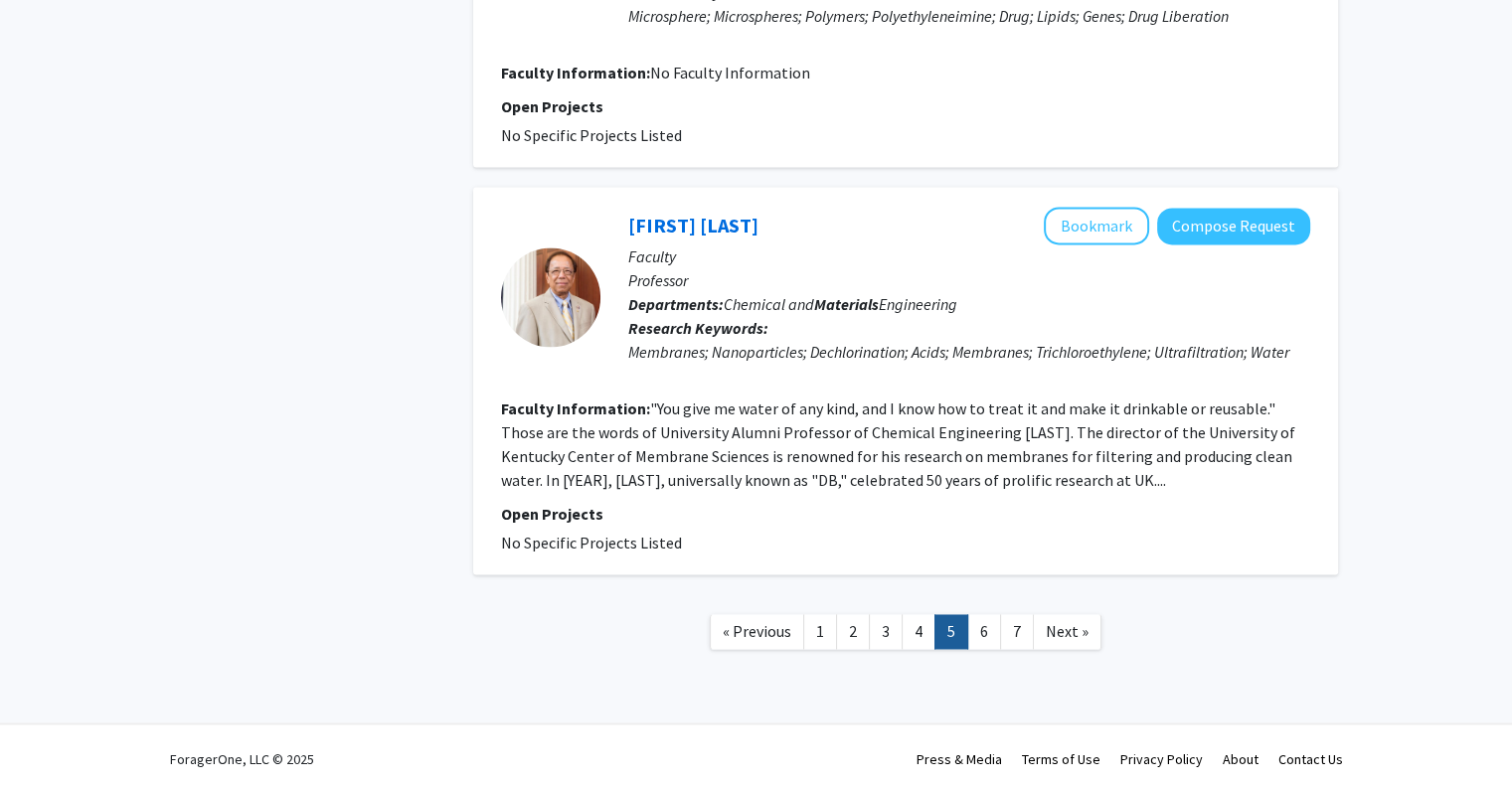 click on "6" 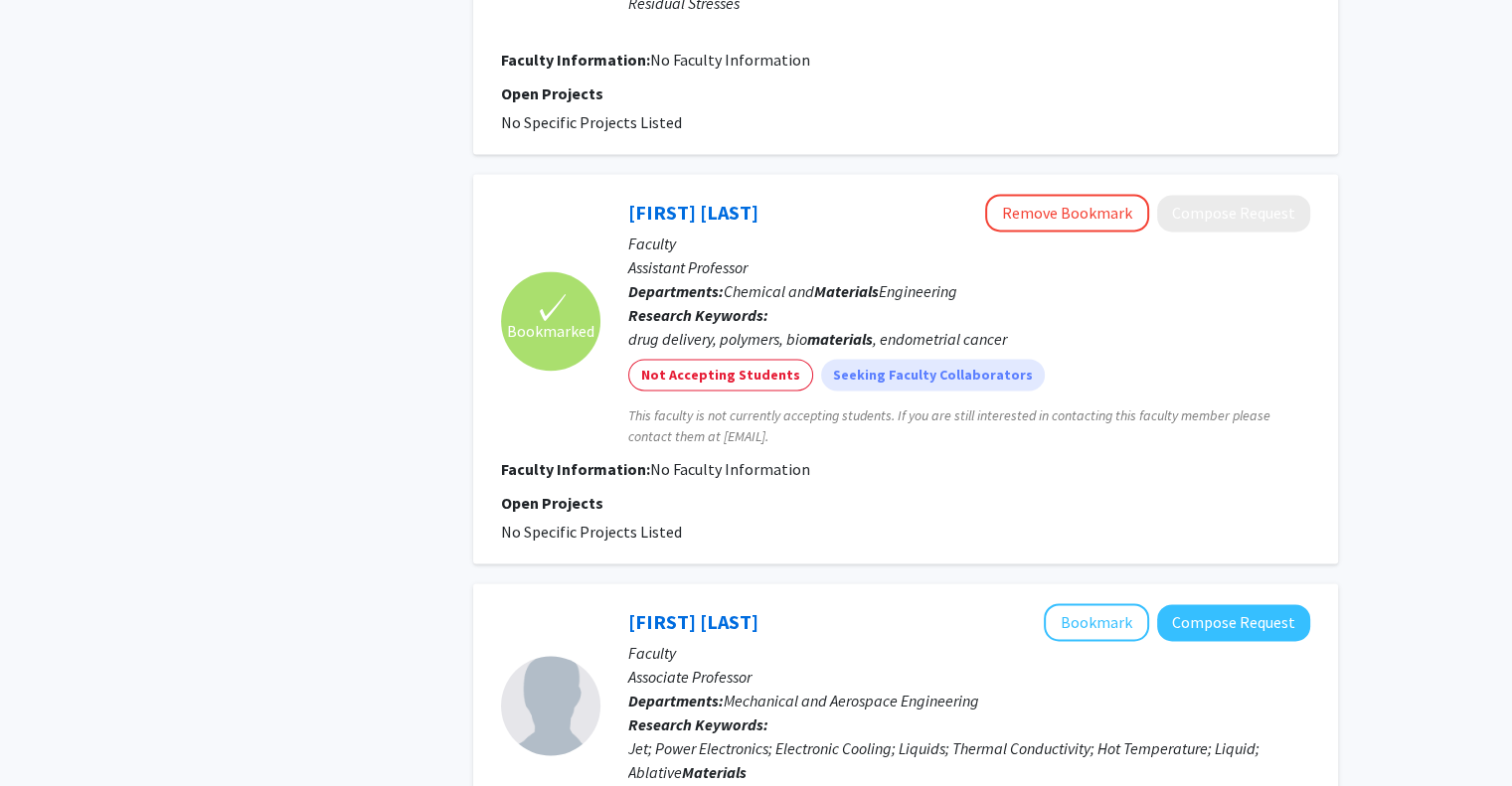 scroll, scrollTop: 2782, scrollLeft: 0, axis: vertical 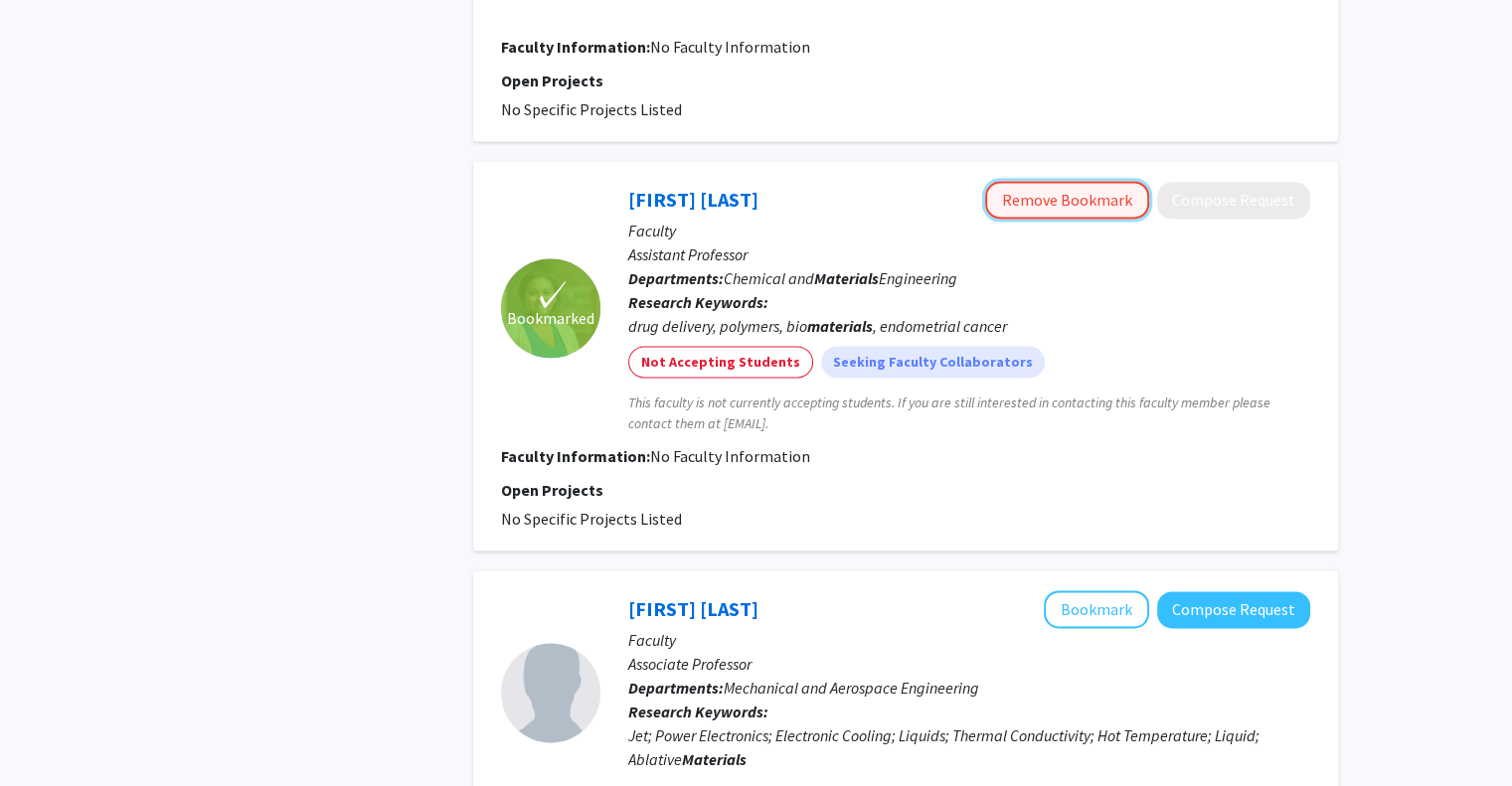click on "Remove Bookmark" 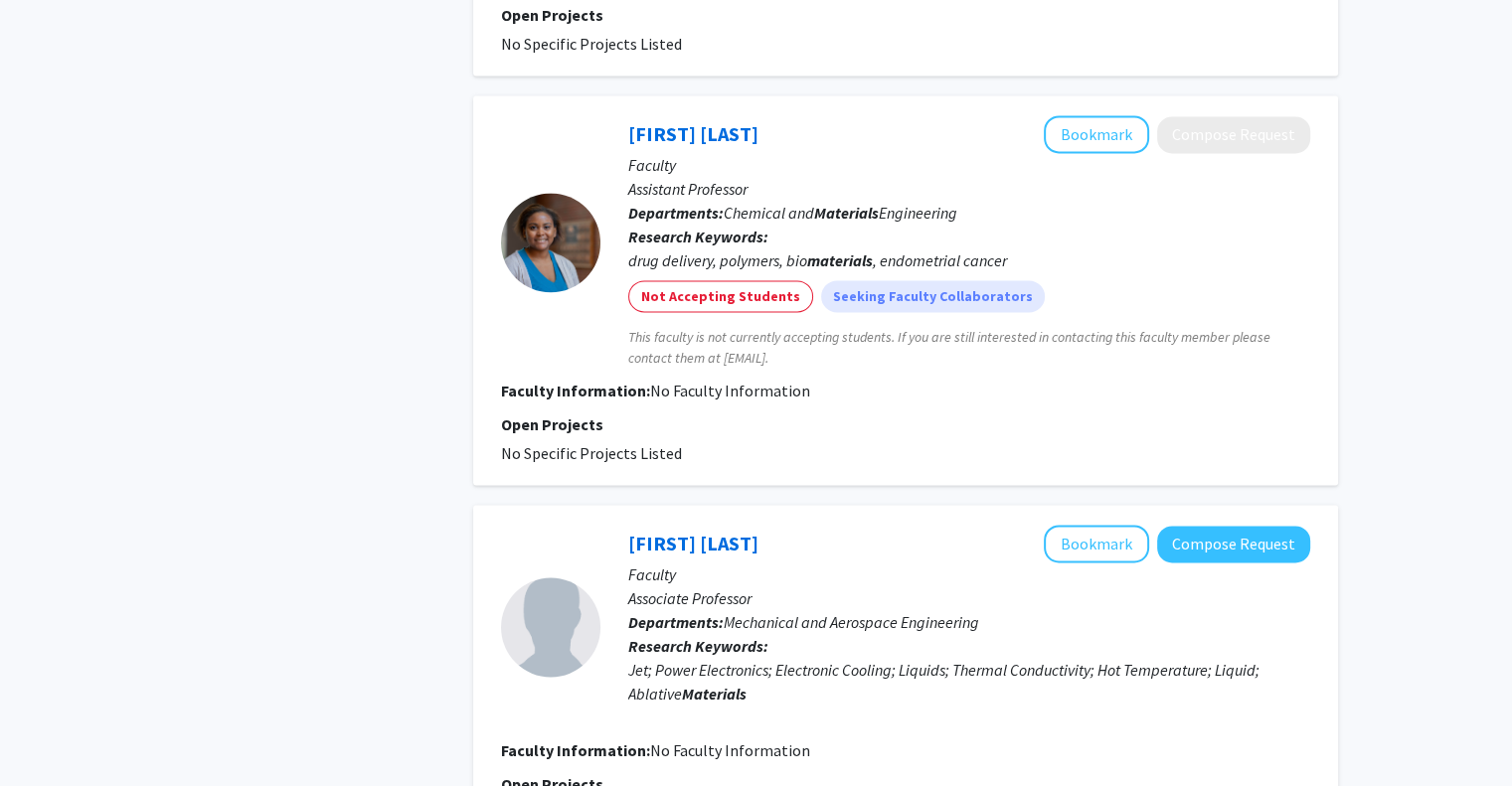 scroll, scrollTop: 2882, scrollLeft: 0, axis: vertical 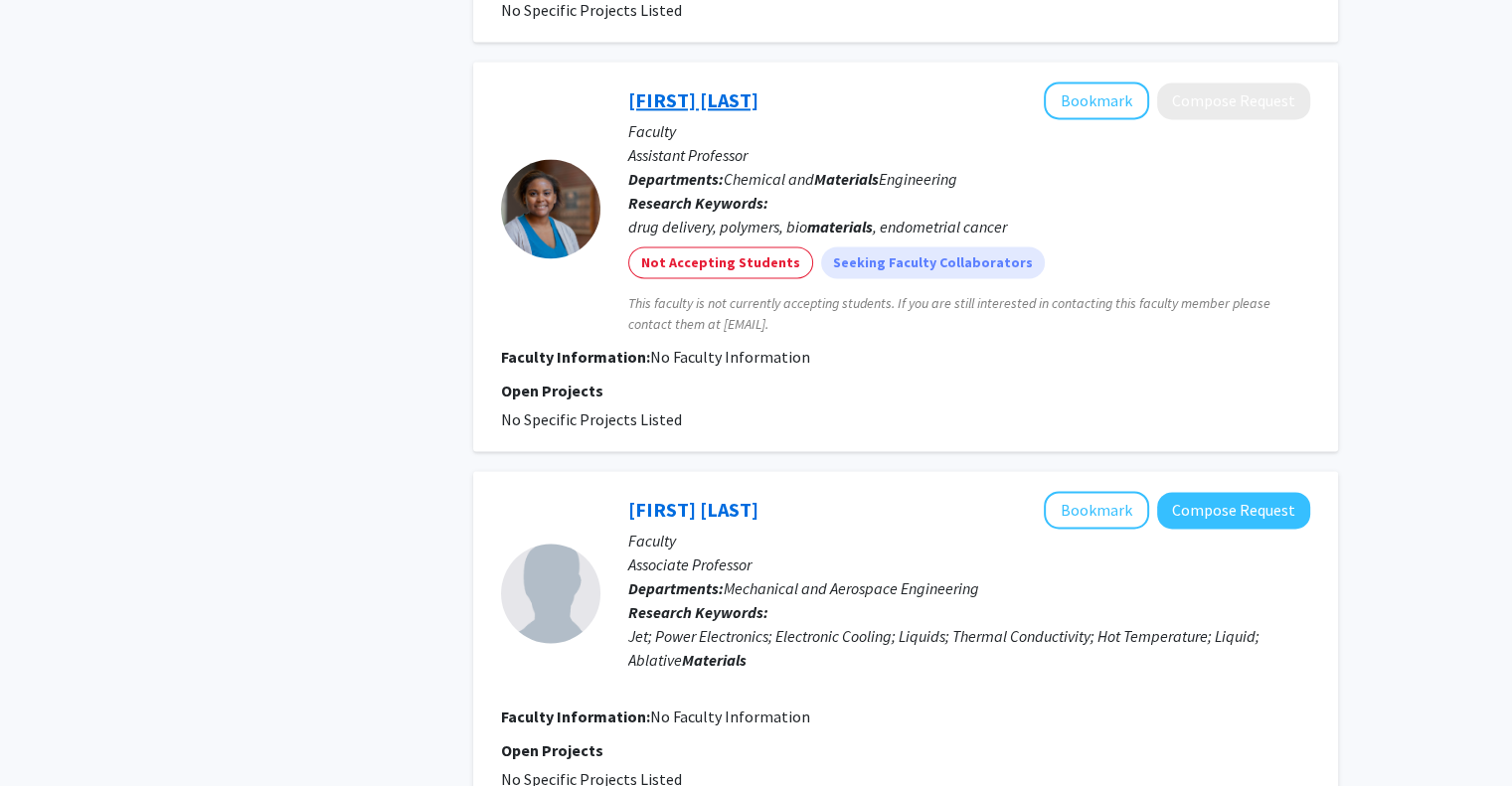 click on "[FIRST] [LAST]" 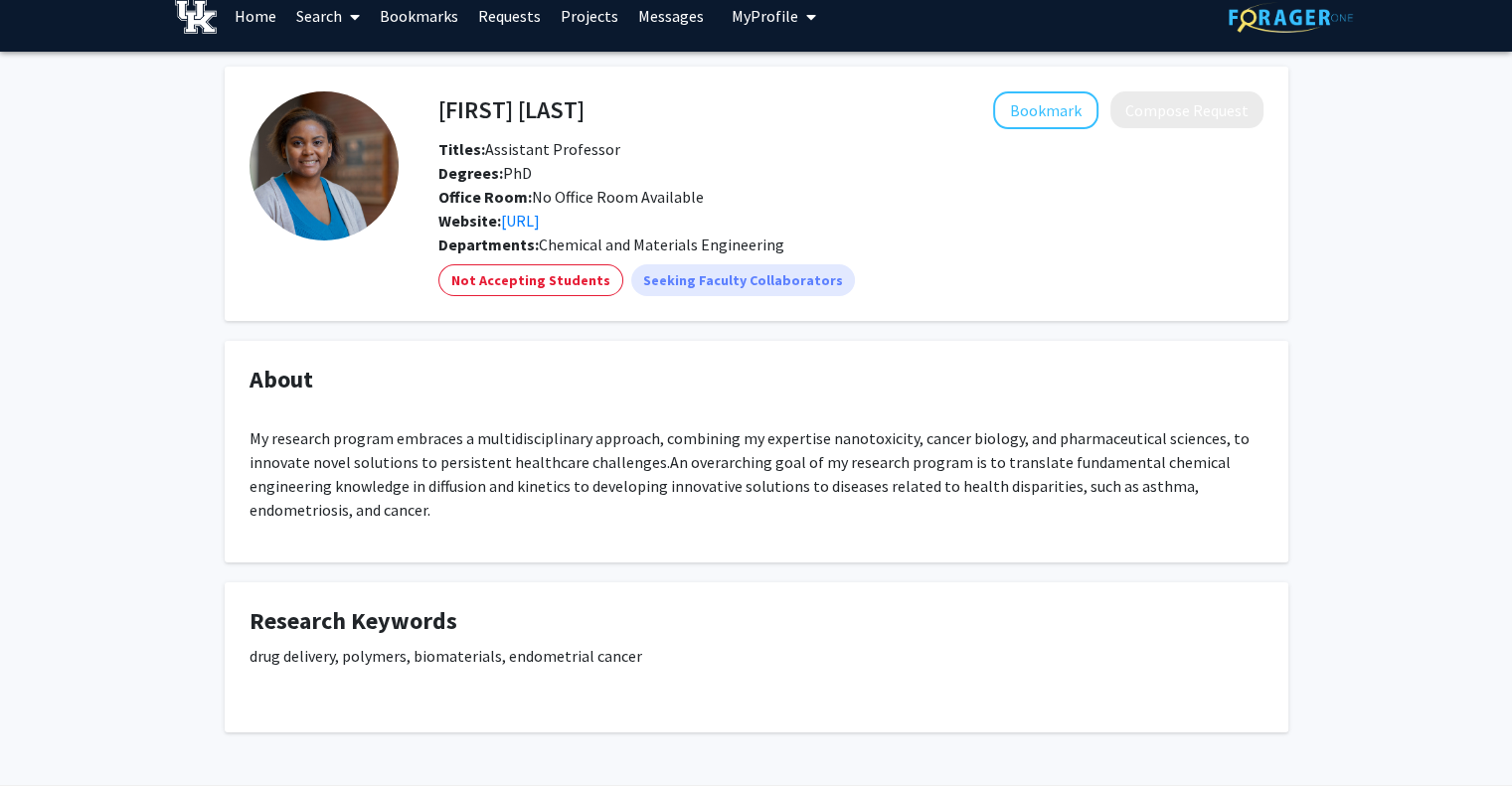 scroll, scrollTop: 0, scrollLeft: 0, axis: both 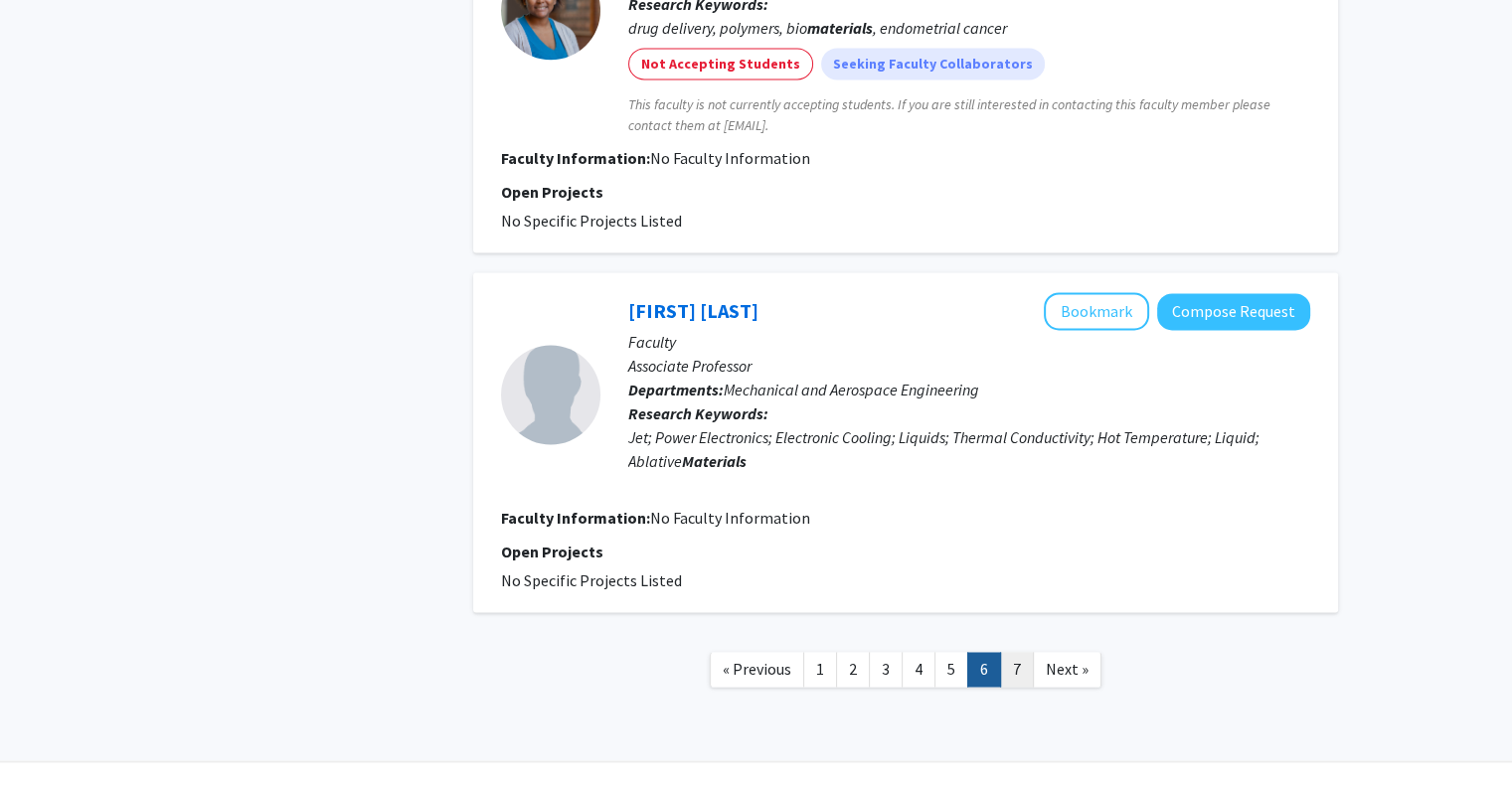 click on "7" 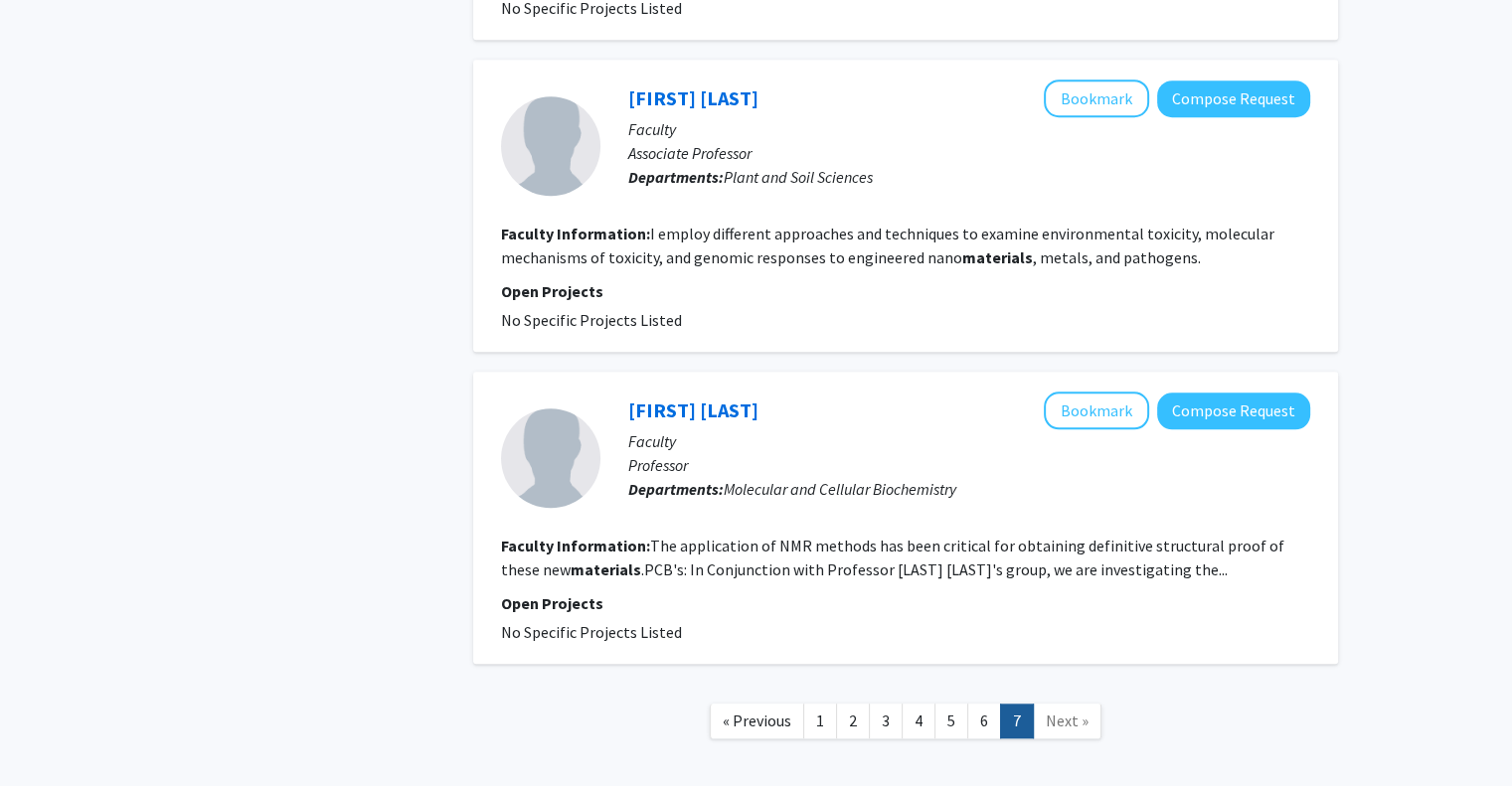 scroll, scrollTop: 1752, scrollLeft: 0, axis: vertical 